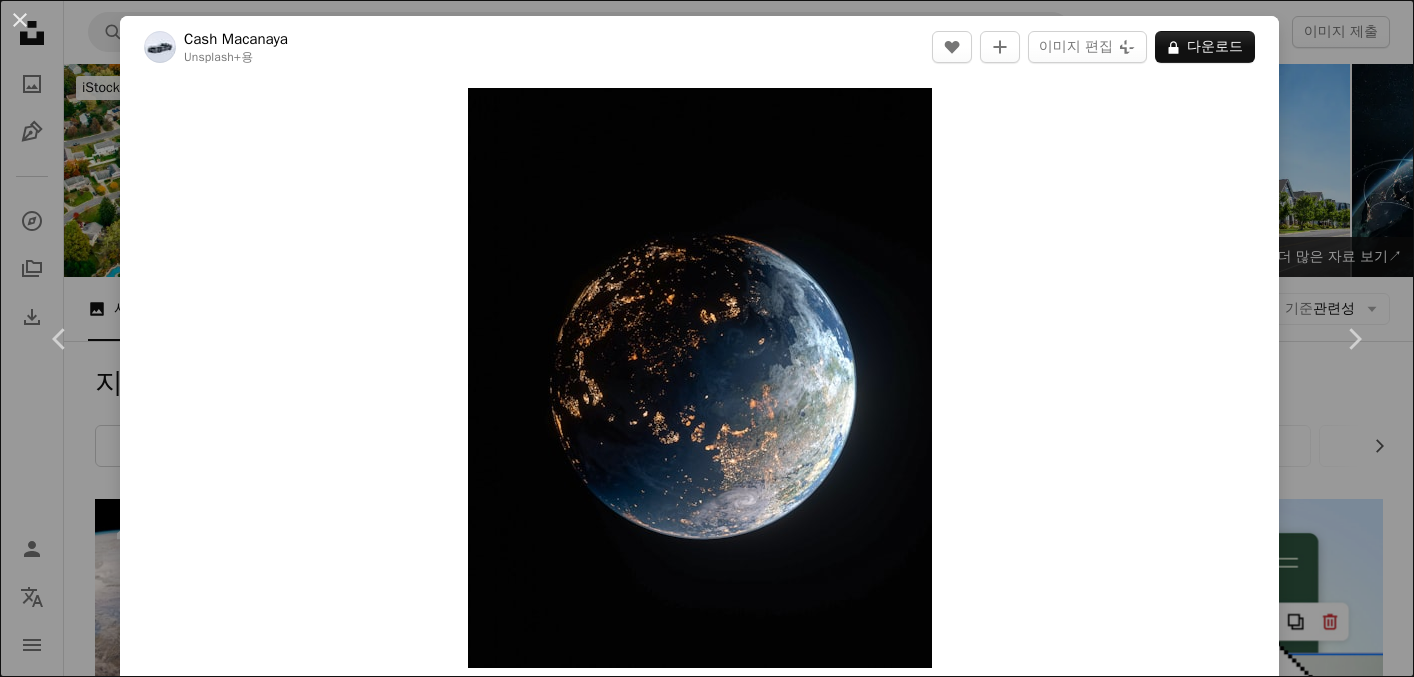 scroll, scrollTop: 4600, scrollLeft: 0, axis: vertical 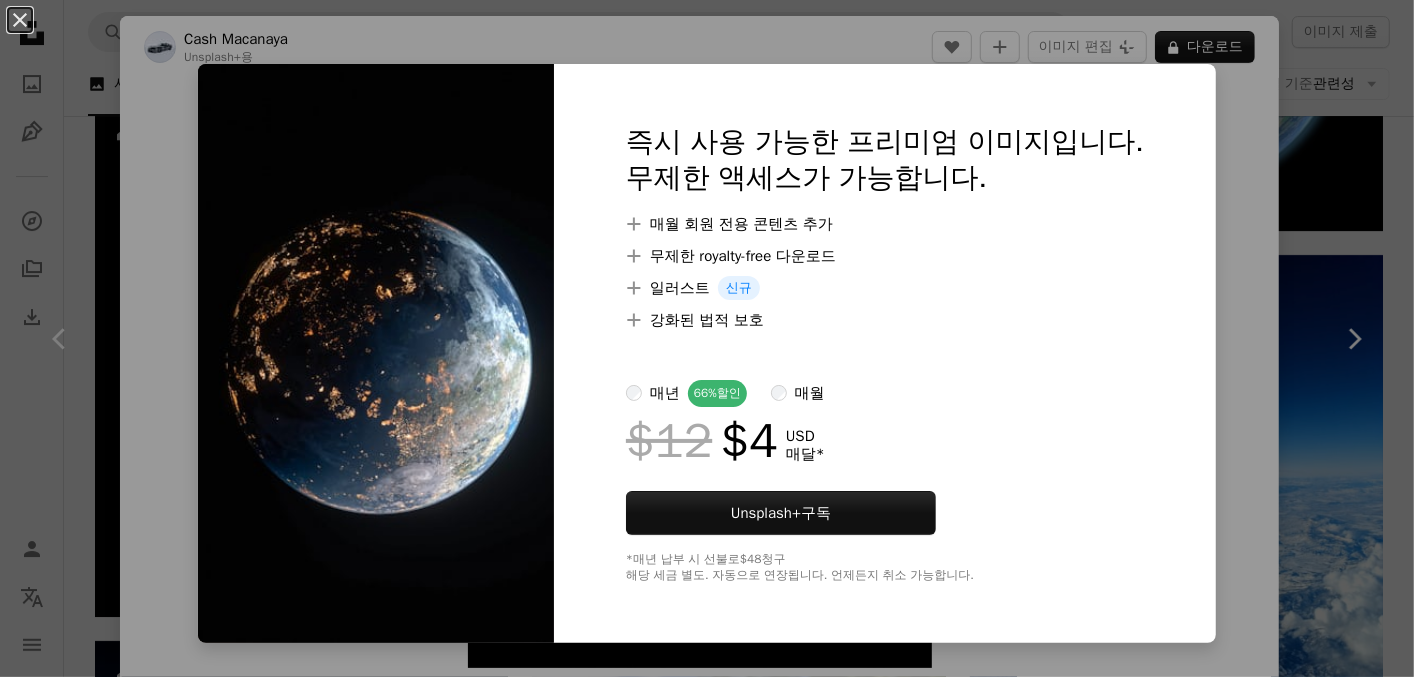 click at bounding box center (376, 353) 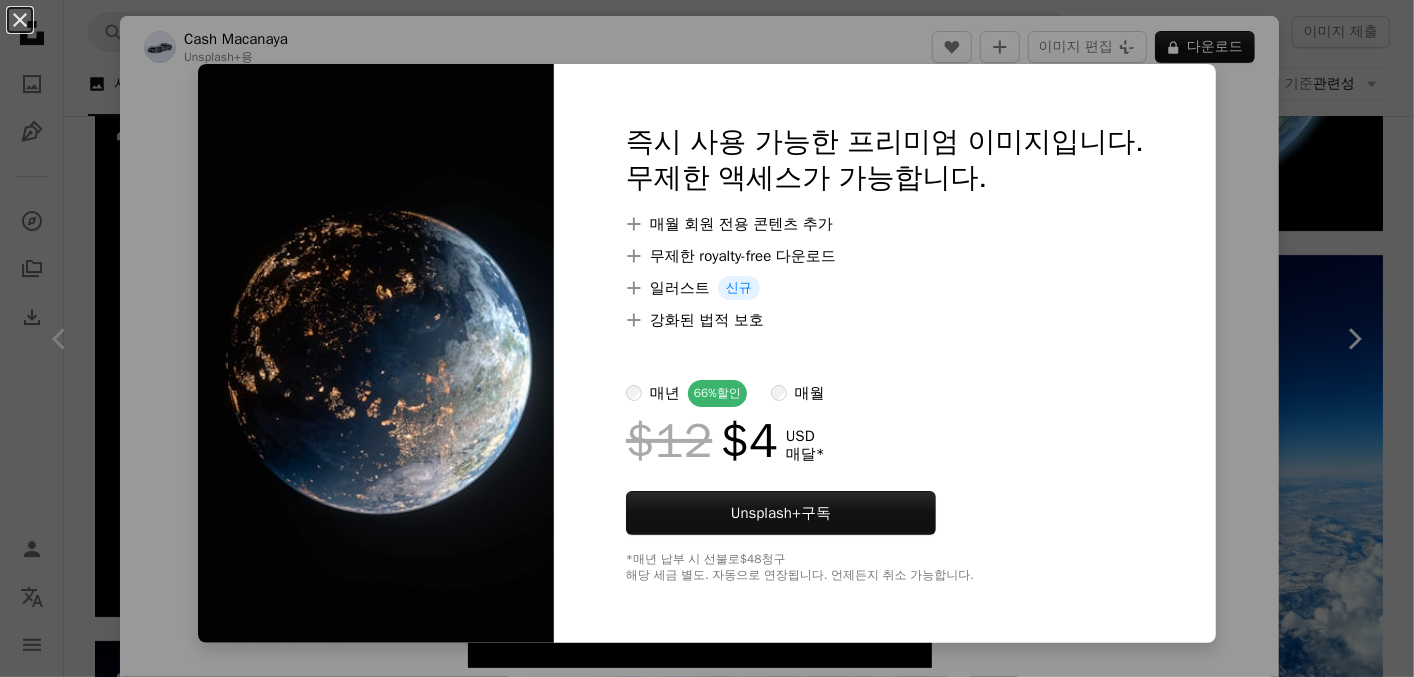 click on "An X shape 즉시 사용 가능한 프리미엄 이미지입니다. 무제한 액세스가 가능합니다. A plus sign 매월 회원 전용 콘텐츠 추가 A plus sign 무제한 royalty-free 다운로드 A plus sign 일러스트  신규 A plus sign 강화된 법적 보호 매년 66%  할인 매월 $12   $4 USD 매달 * Unsplash+  구독 *매년 납부 시 선불로  $48  청구 해당 세금 별도. 자동으로 연장됩니다. 언제든지 취소 가능합니다." at bounding box center [707, 338] 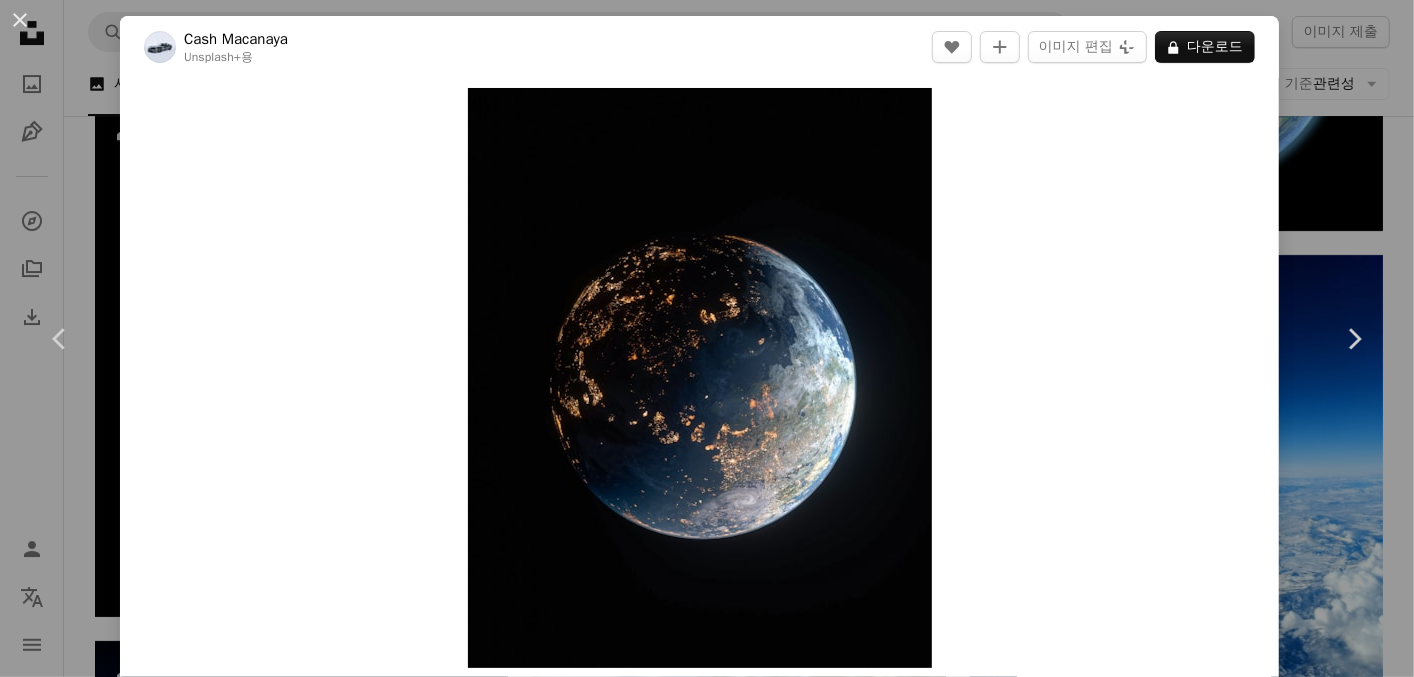 click on "[FIRST] [LAST] [FIRST] [LAST] [FIRST] [LAST] [FIRST] [LAST] [FIRST] [LAST] [FIRST] [LAST] [DATE]" at bounding box center (707, 338) 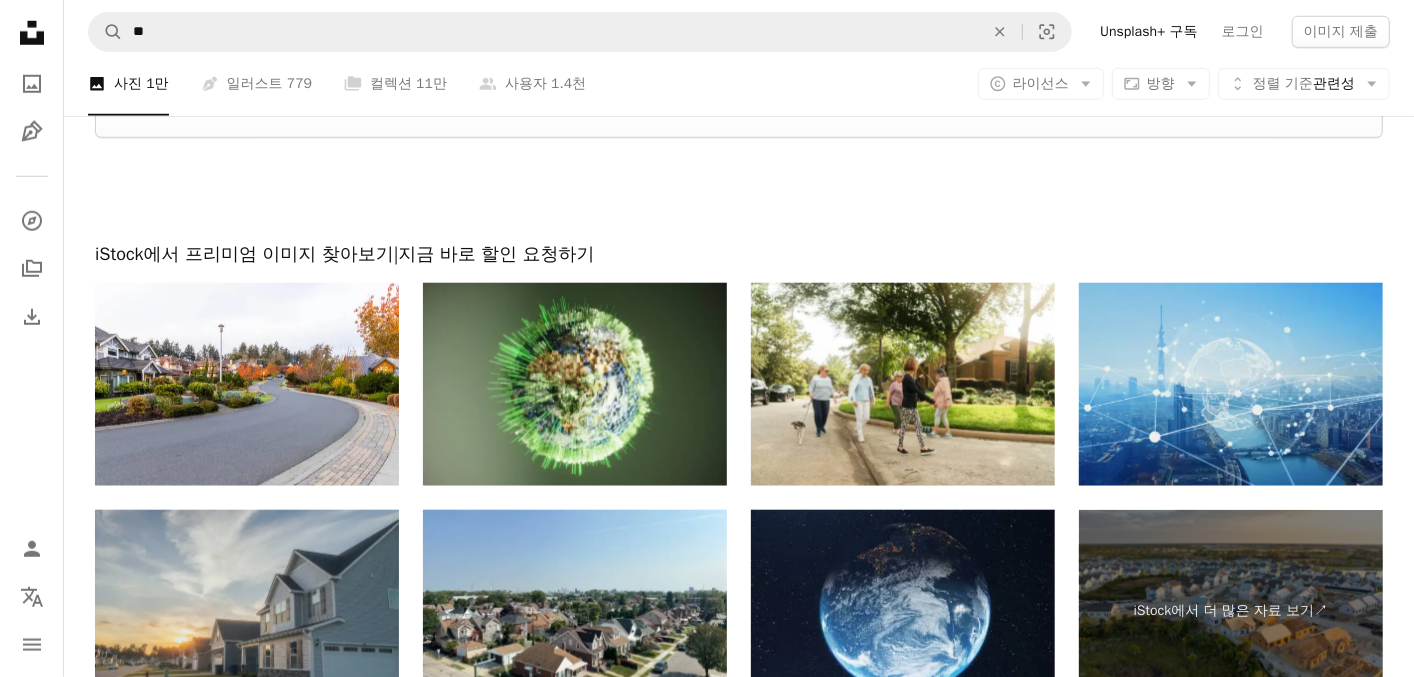 scroll, scrollTop: 6300, scrollLeft: 0, axis: vertical 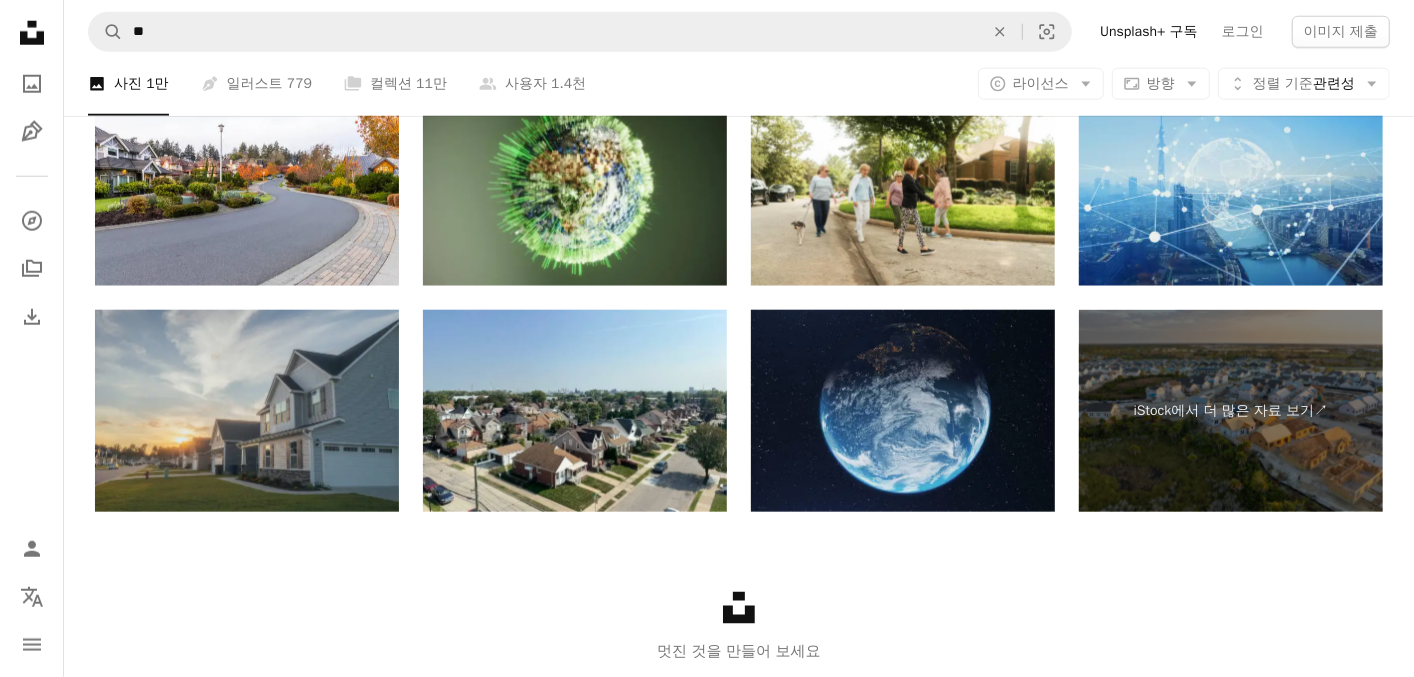 click at bounding box center (903, 411) 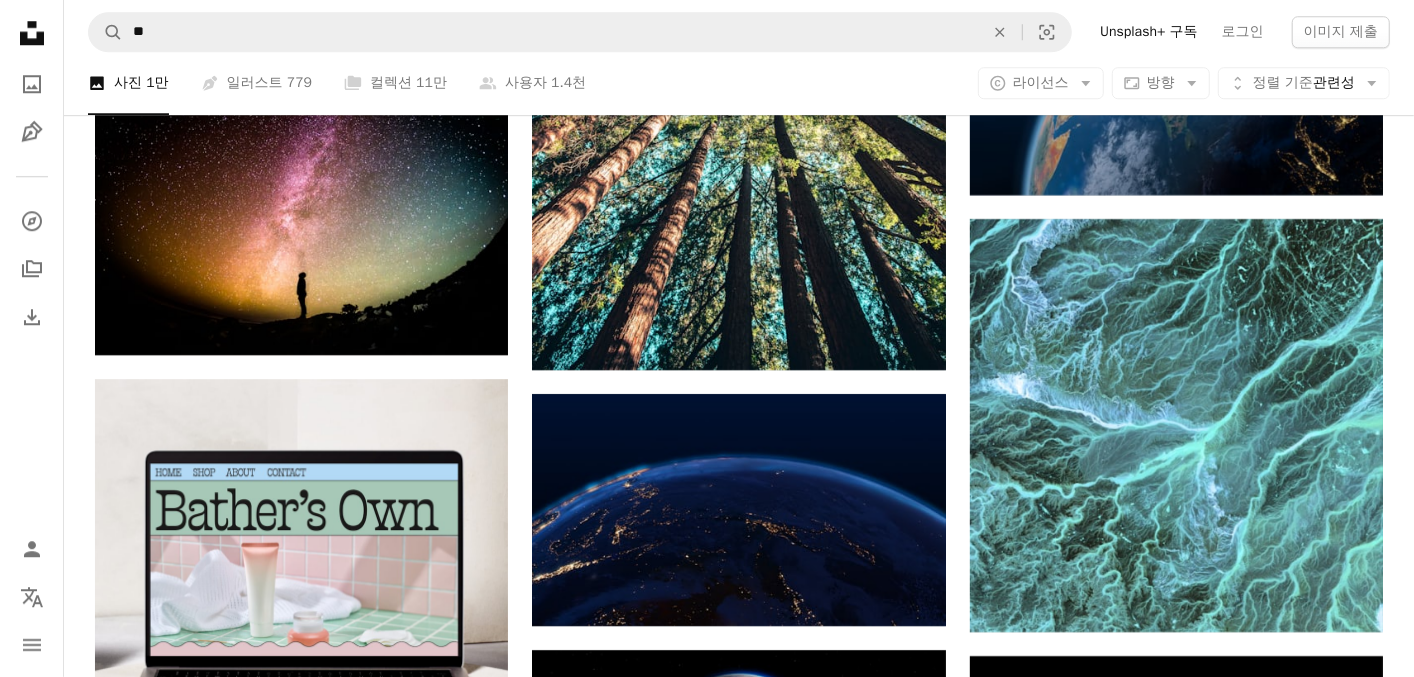 scroll, scrollTop: 3664, scrollLeft: 0, axis: vertical 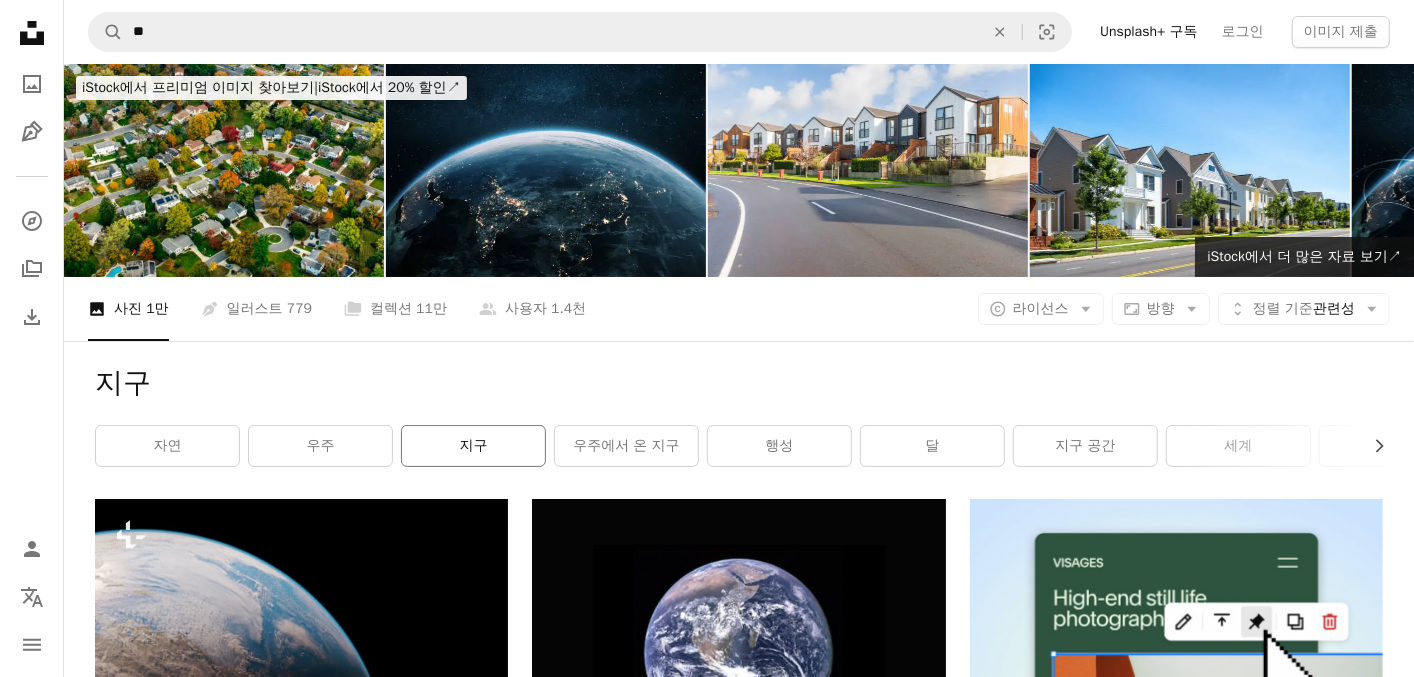 click on "지구" at bounding box center (473, 446) 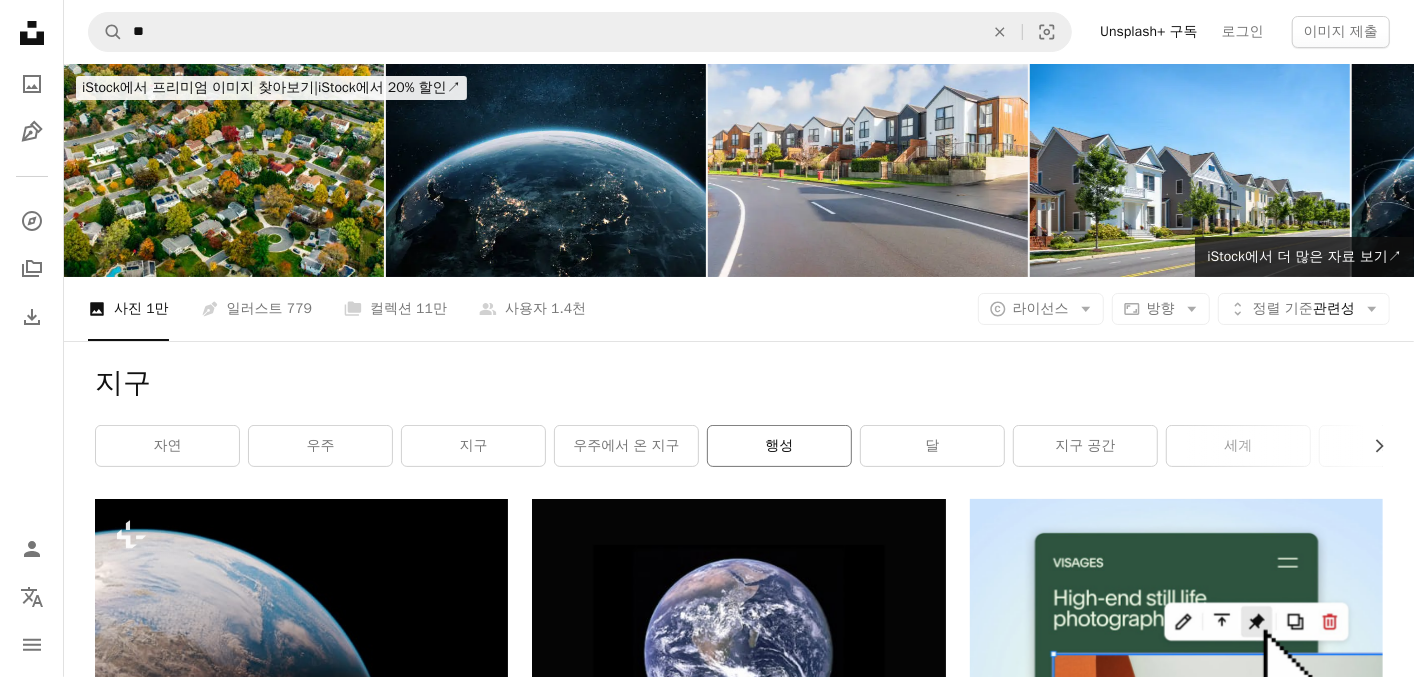 click on "행성" at bounding box center (779, 446) 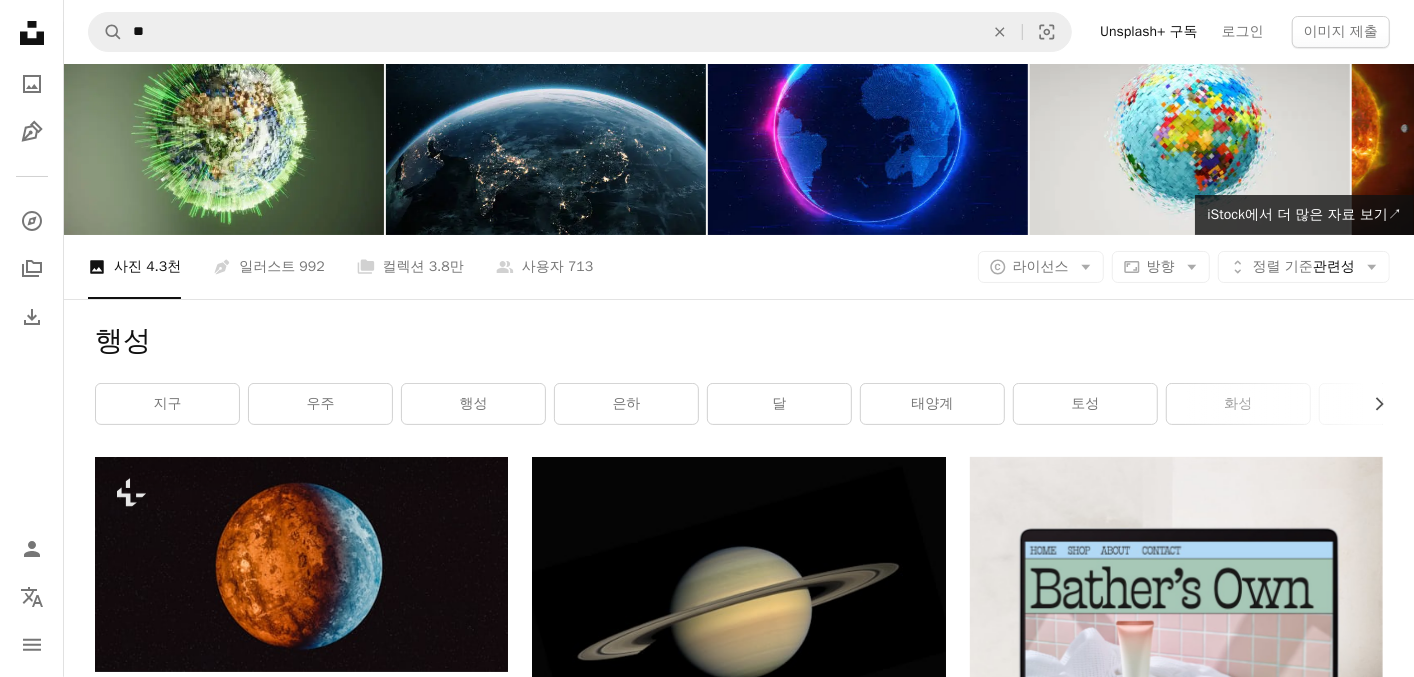 scroll, scrollTop: 0, scrollLeft: 0, axis: both 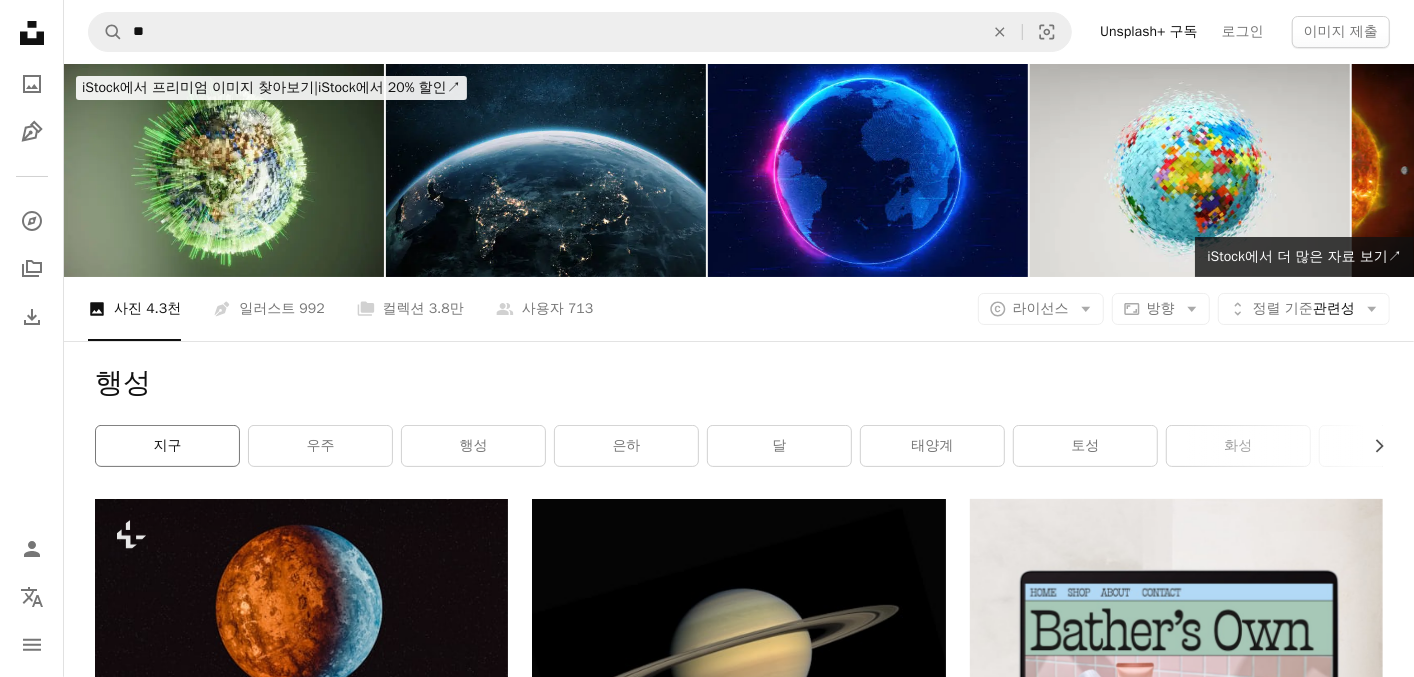 click on "지구" at bounding box center (167, 446) 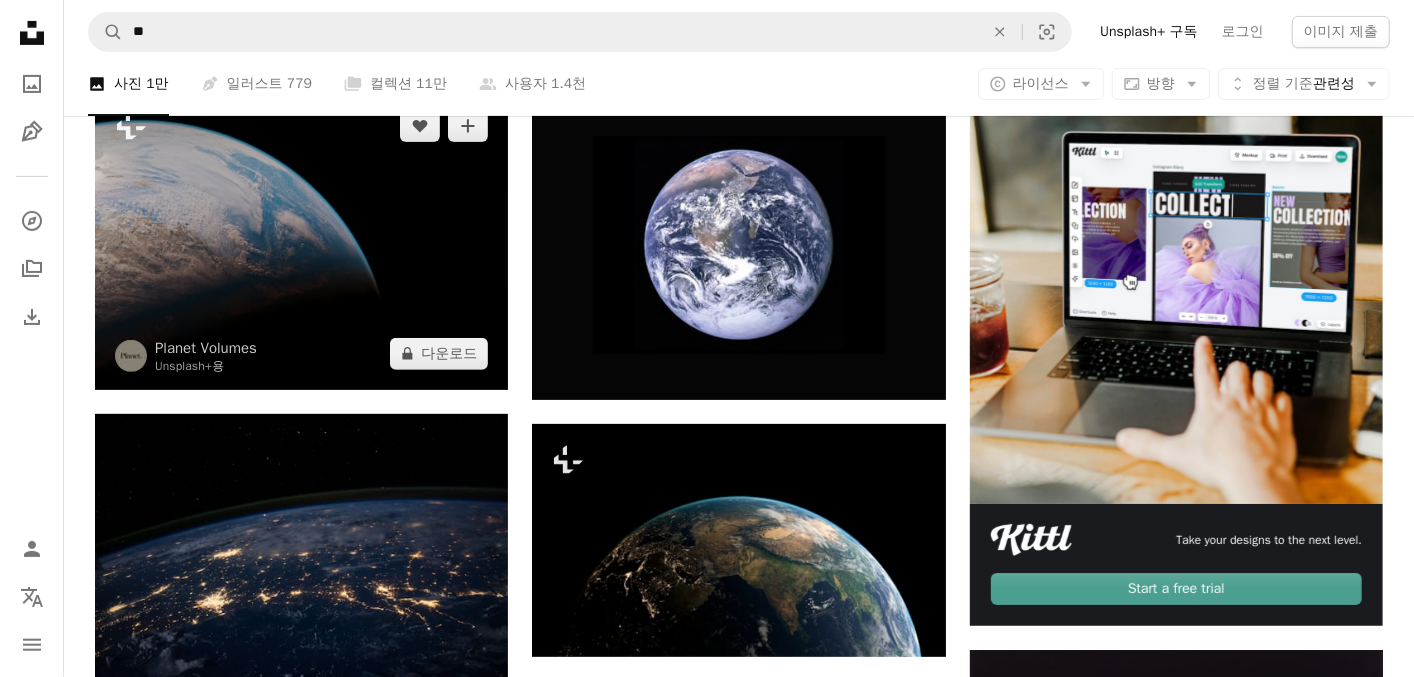 scroll, scrollTop: 300, scrollLeft: 0, axis: vertical 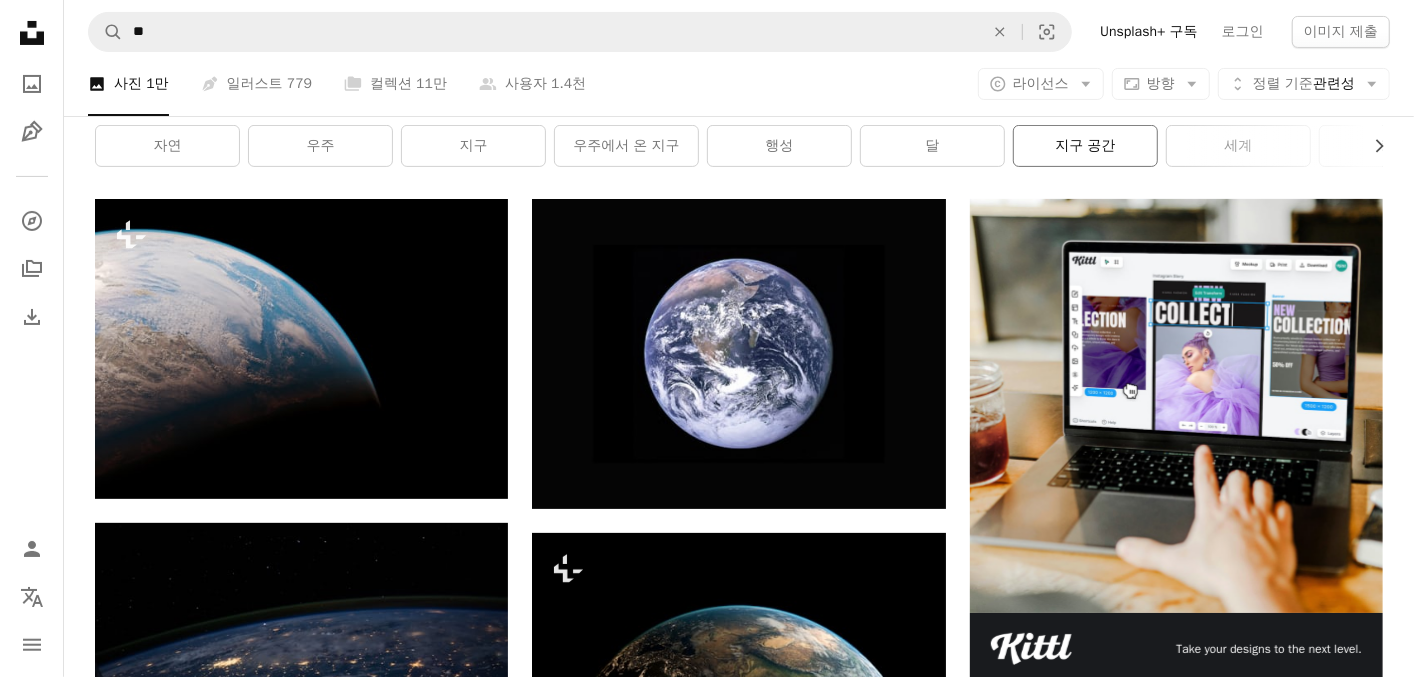 click on "지구 공간" at bounding box center [1085, 146] 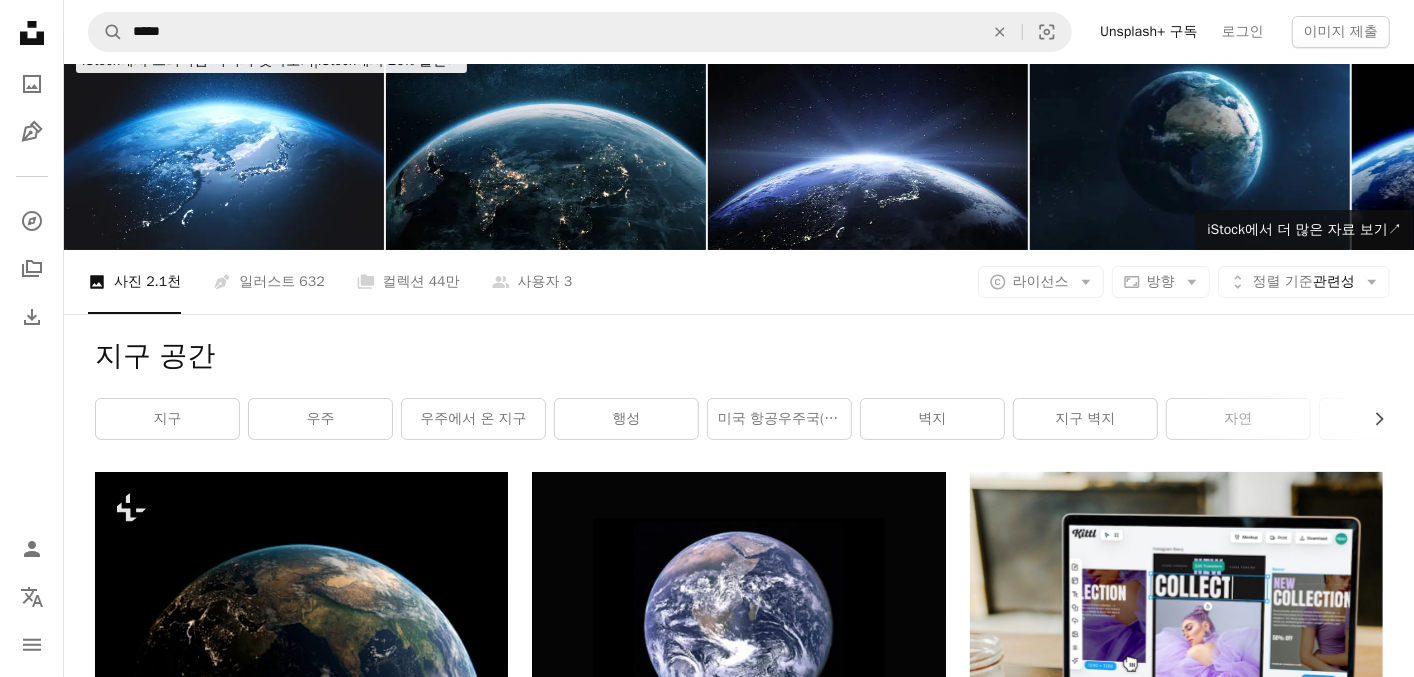 scroll, scrollTop: 0, scrollLeft: 0, axis: both 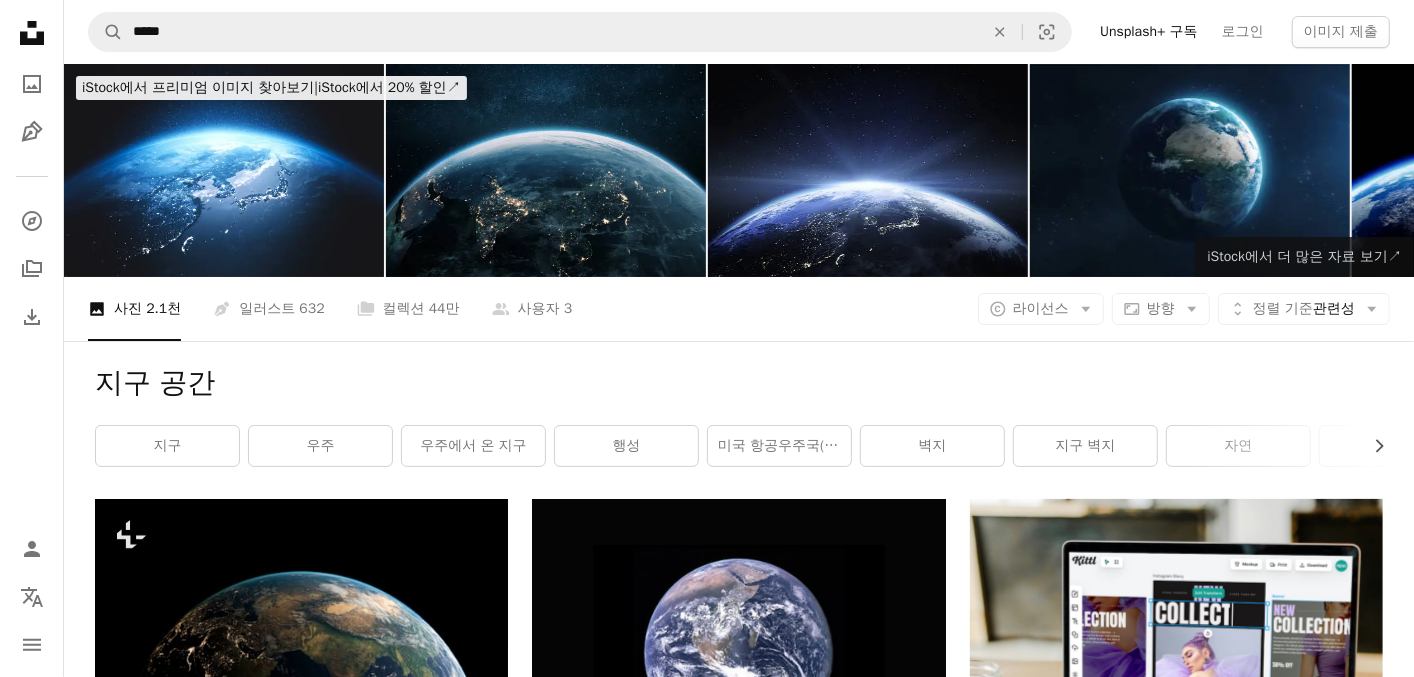 click on "iStock에서 더 많은 자료 보기  ↗" at bounding box center [1304, 256] 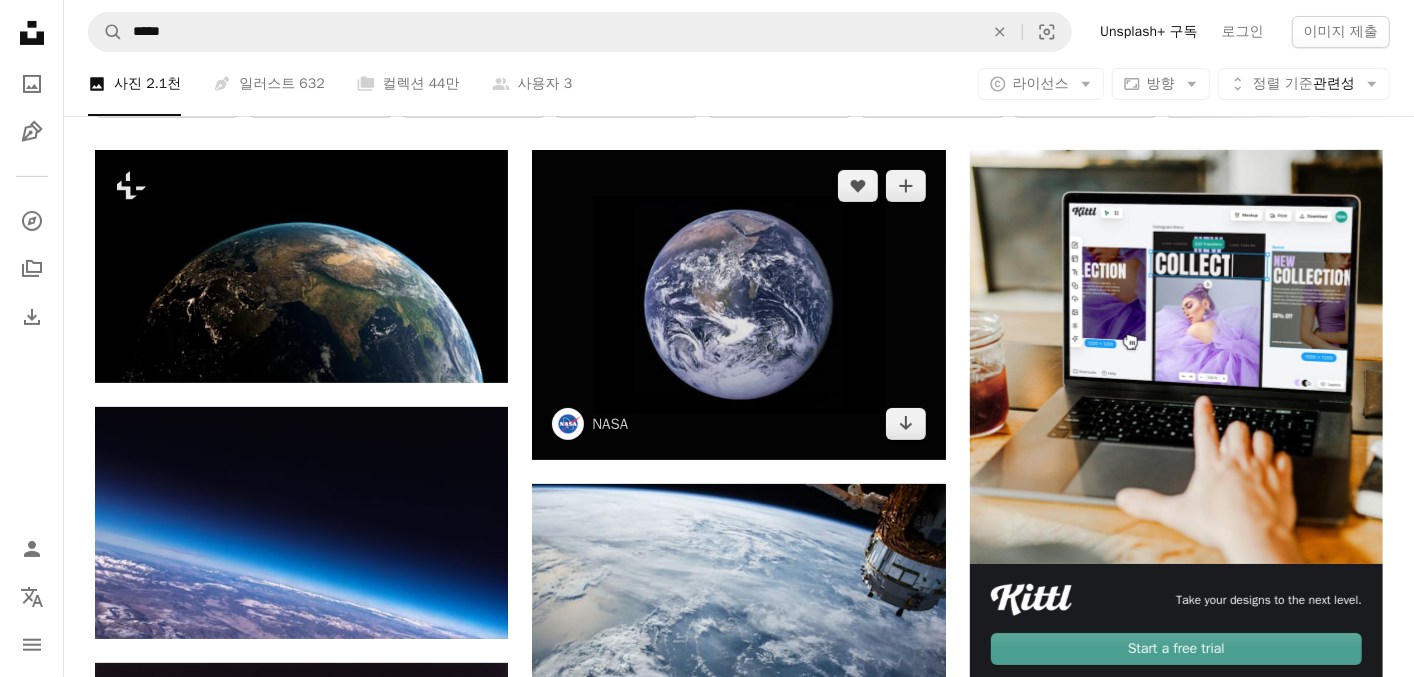 scroll, scrollTop: 300, scrollLeft: 0, axis: vertical 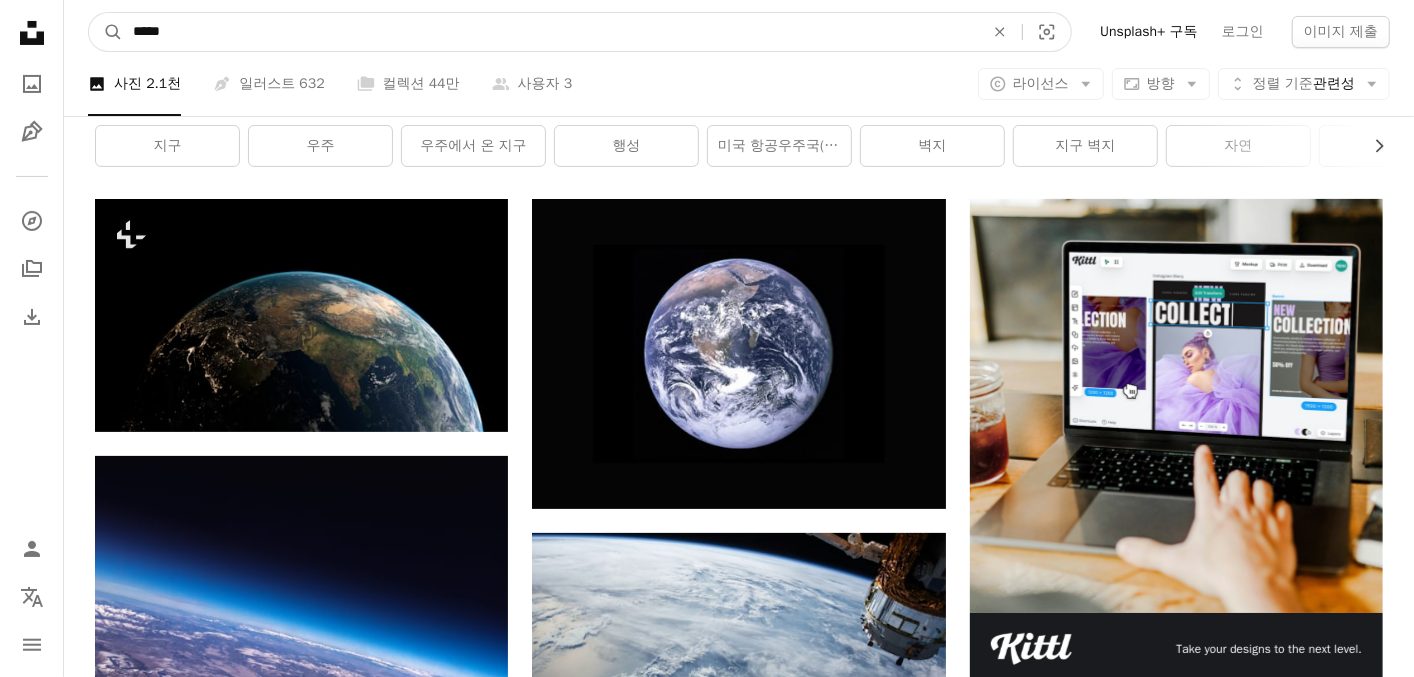 click on "*****" at bounding box center [550, 32] 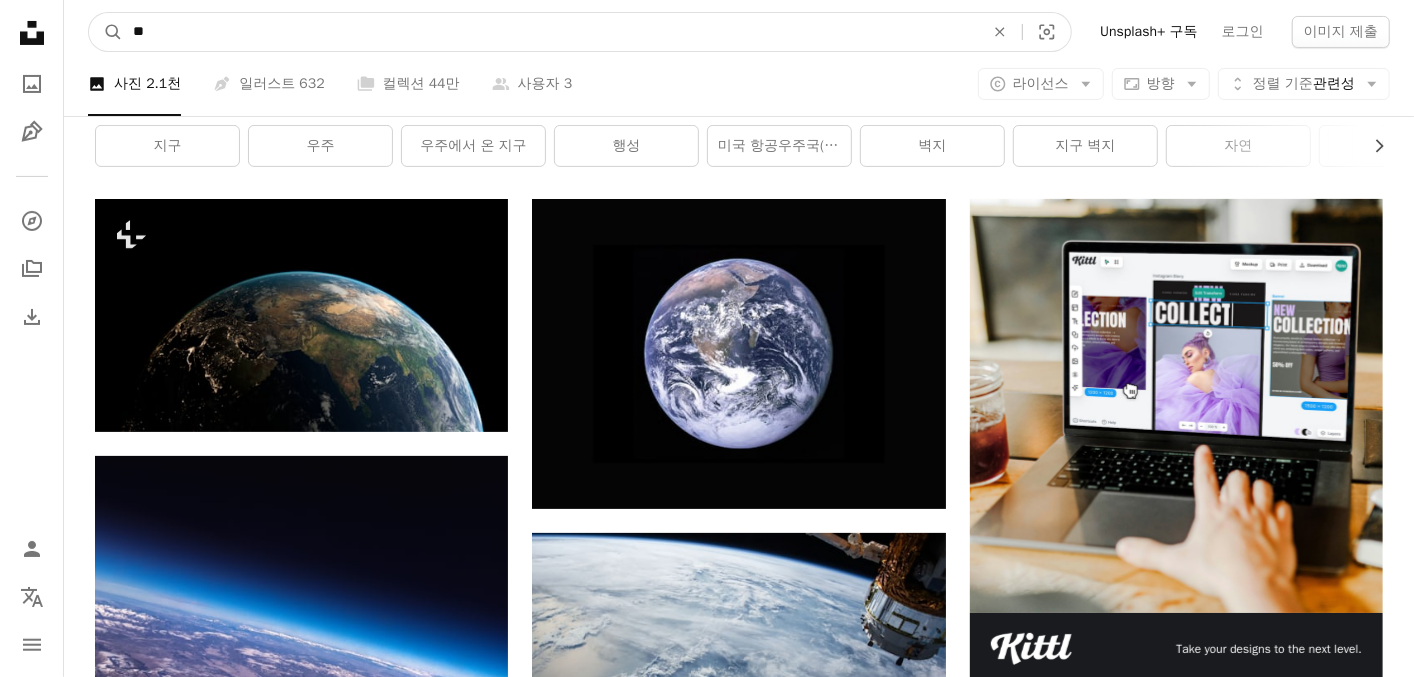 type on "*" 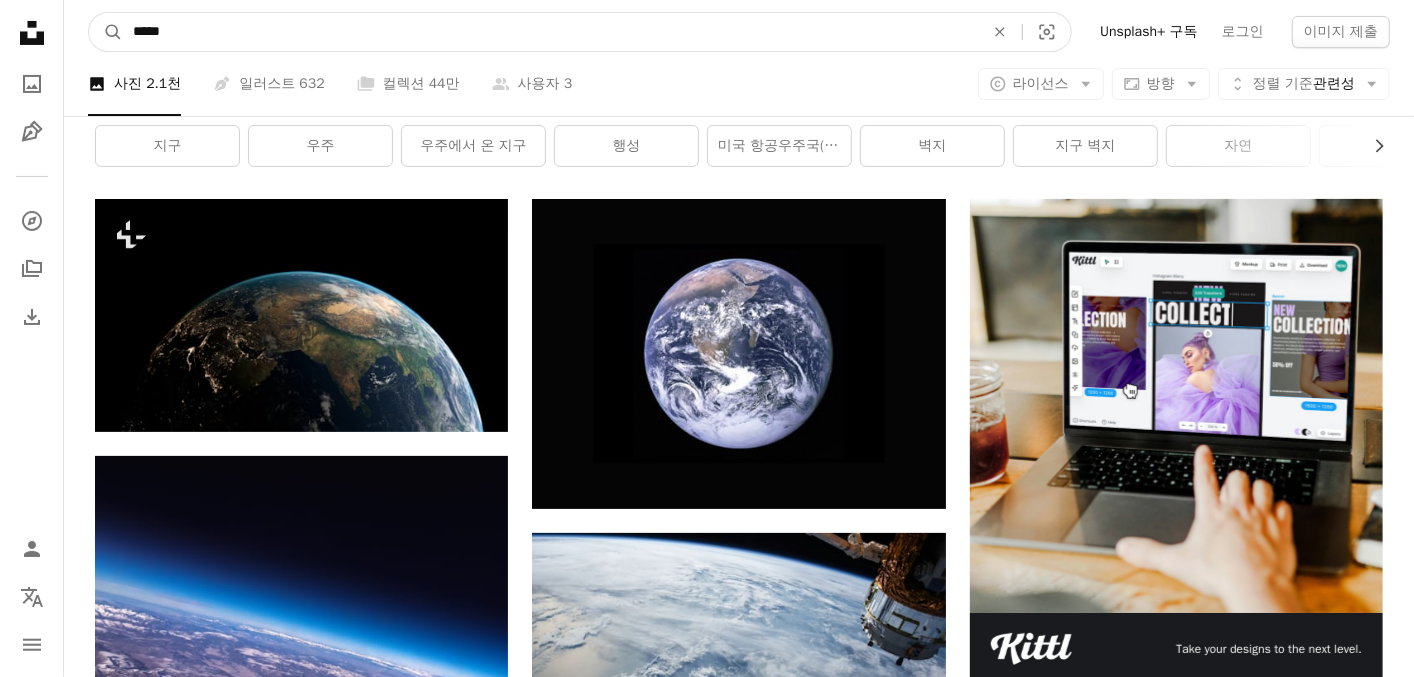 type on "*****" 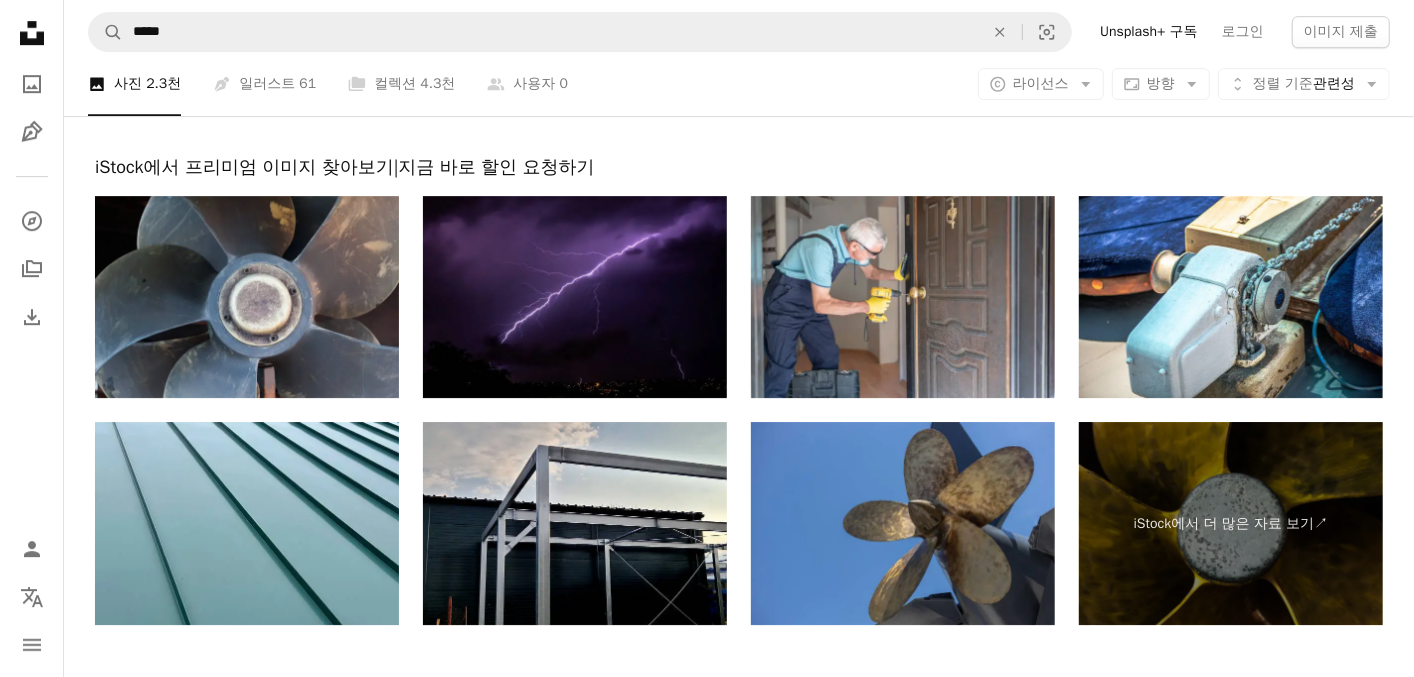 scroll, scrollTop: 4034, scrollLeft: 0, axis: vertical 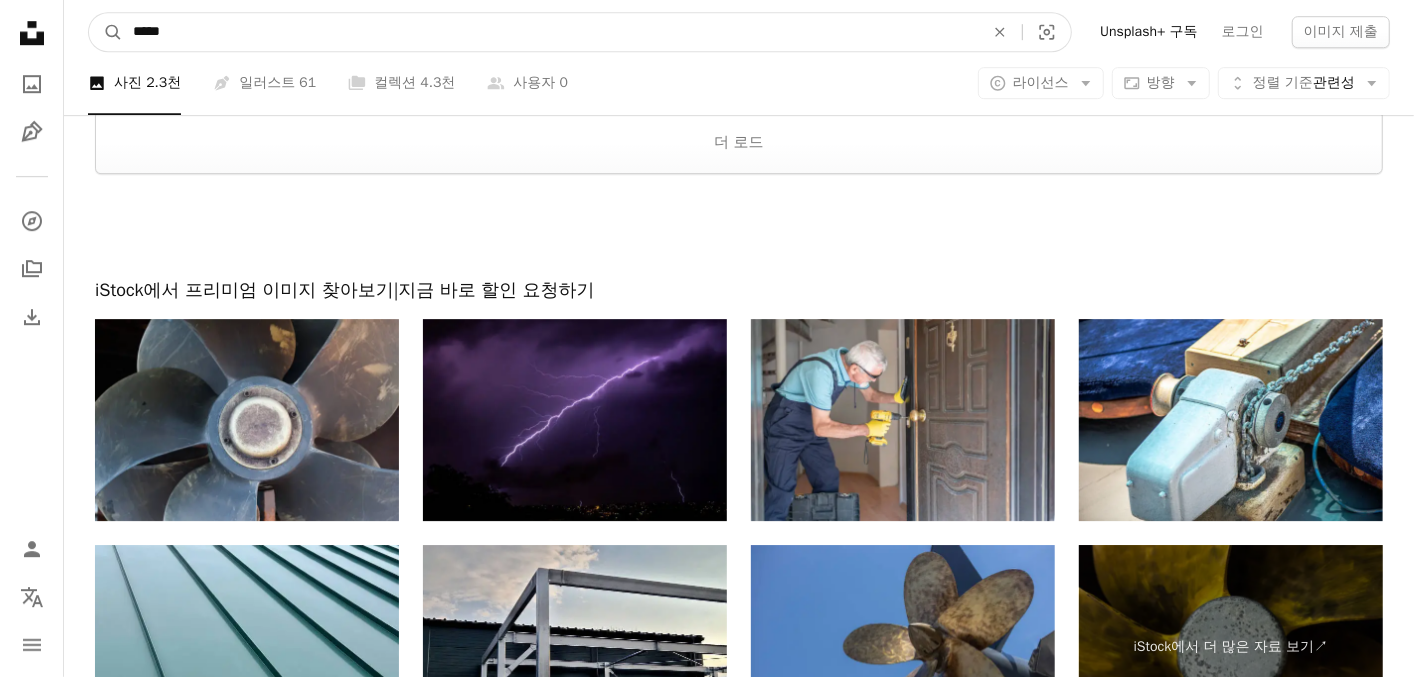 click on "*****" at bounding box center (550, 32) 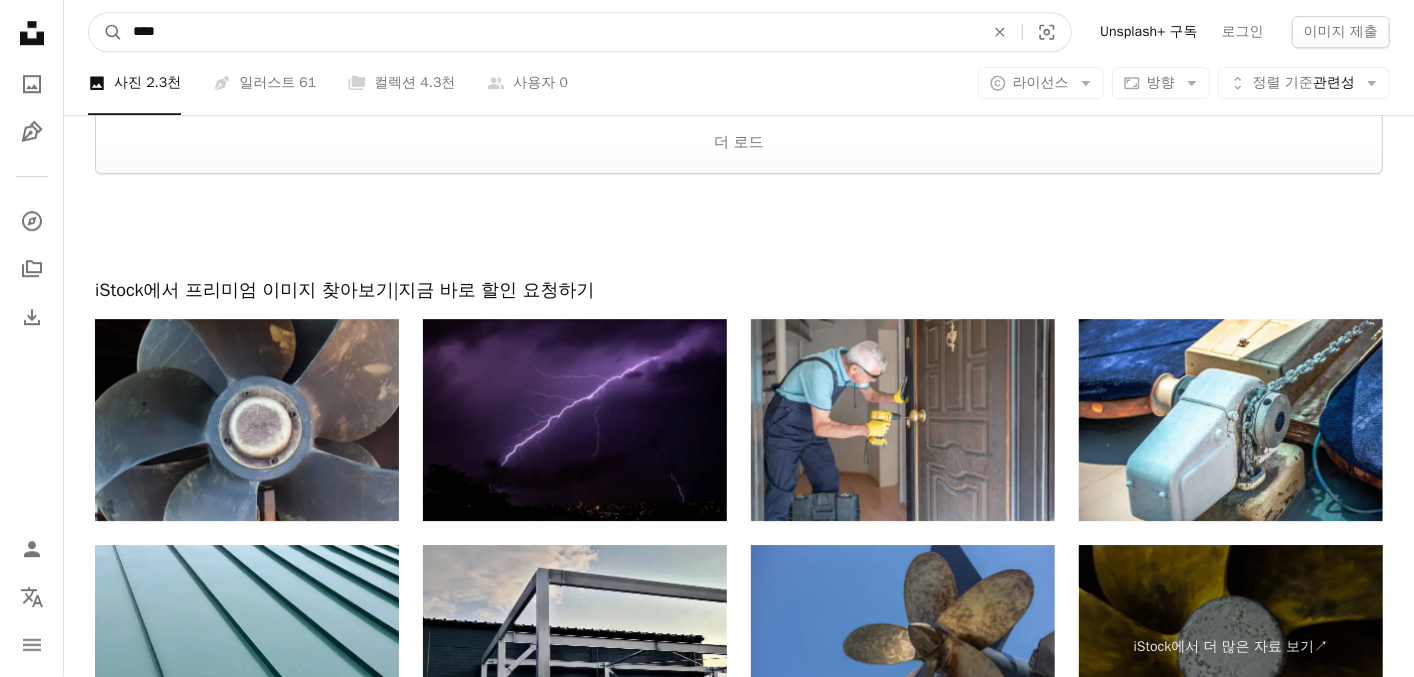 type on "****" 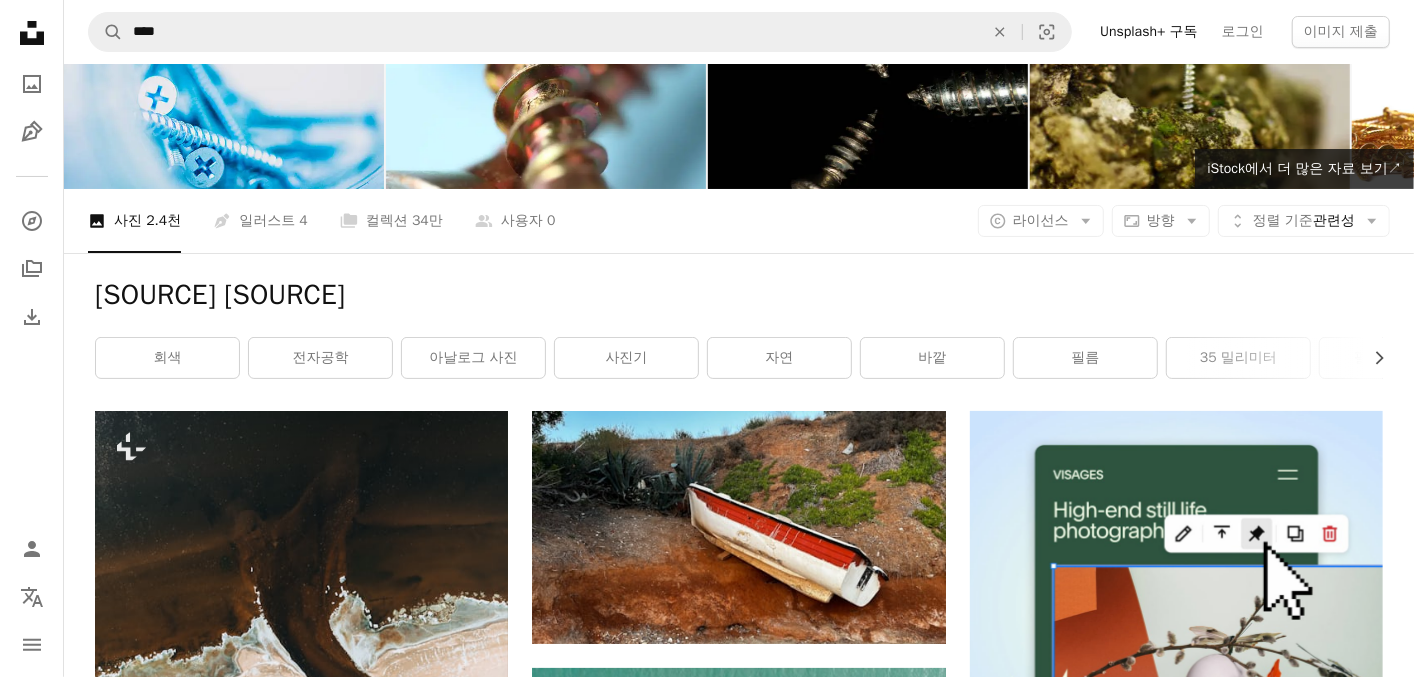 scroll, scrollTop: 0, scrollLeft: 0, axis: both 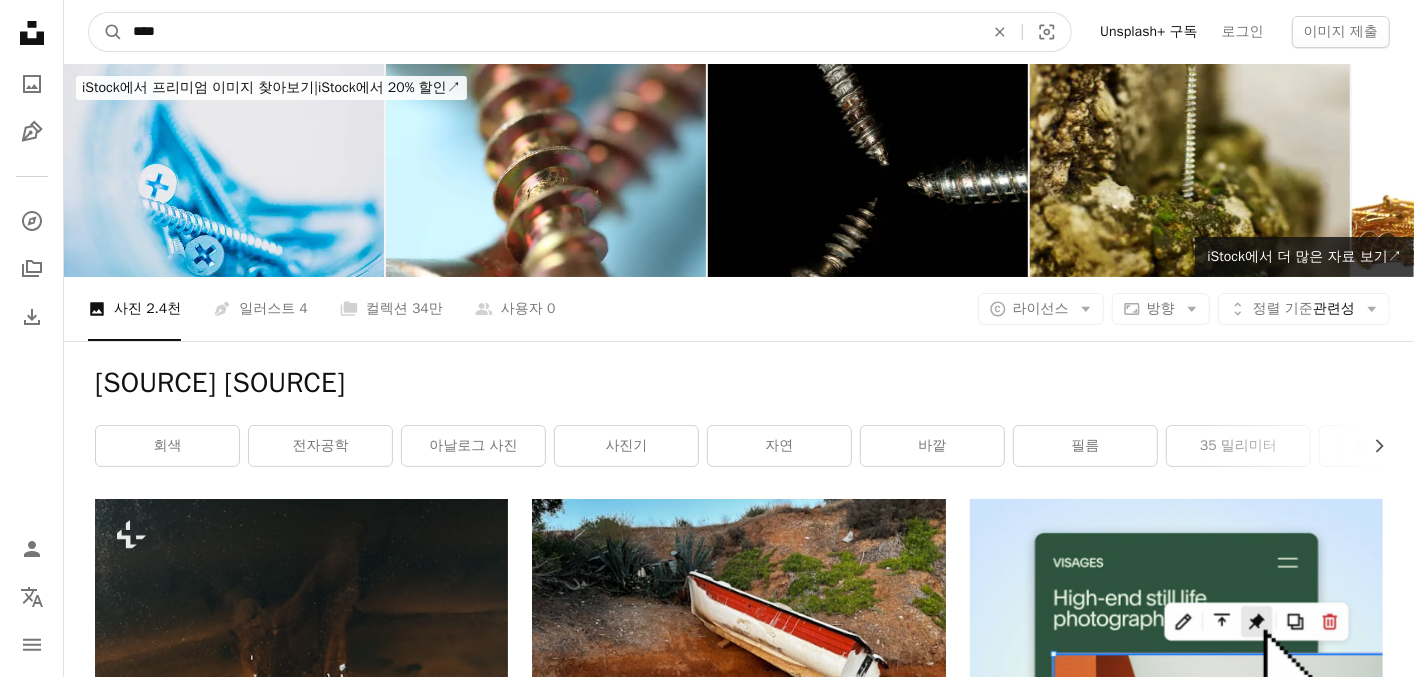 click on "****" at bounding box center (550, 32) 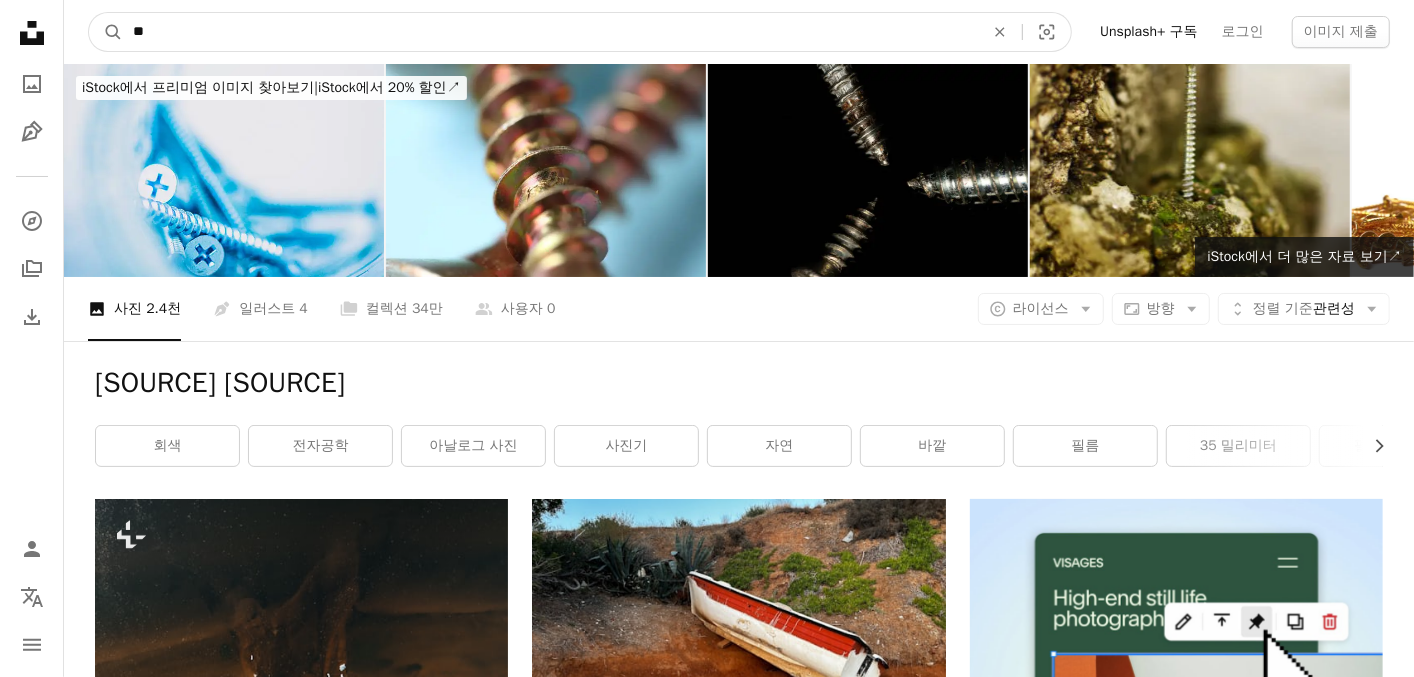 type on "*" 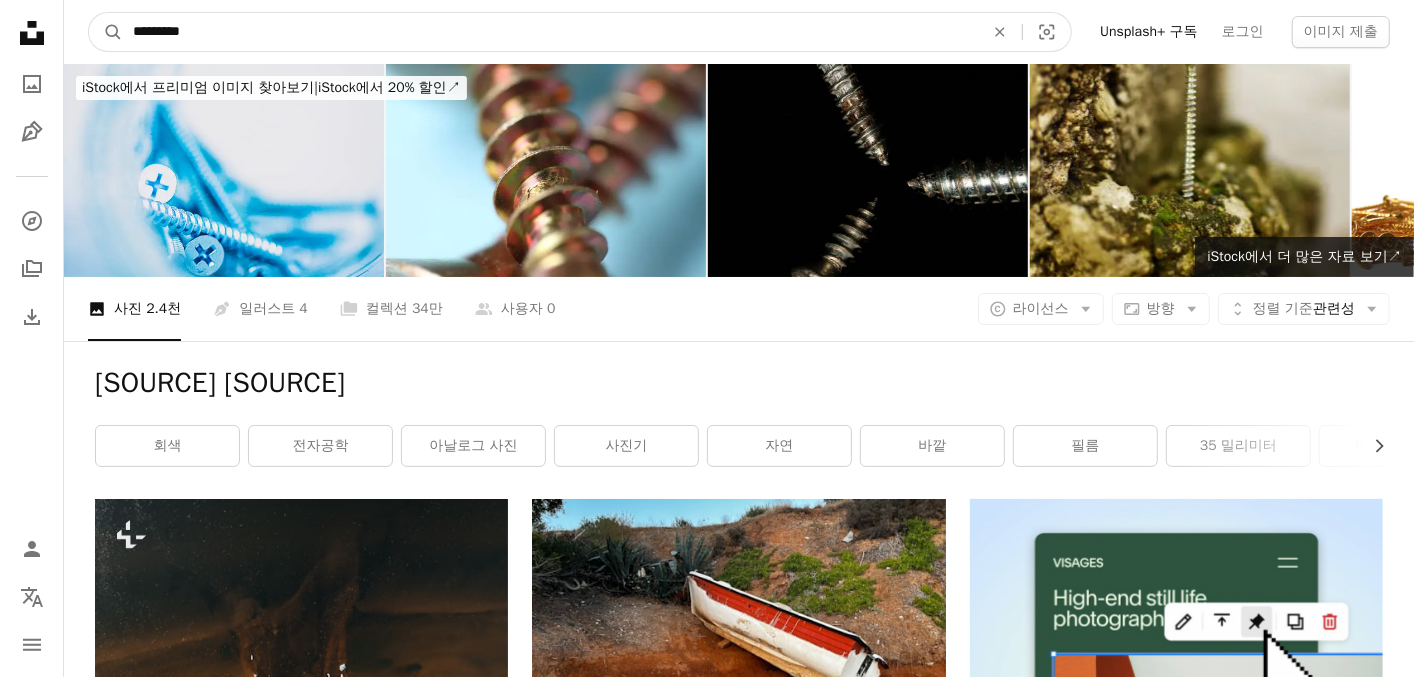 type on "**********" 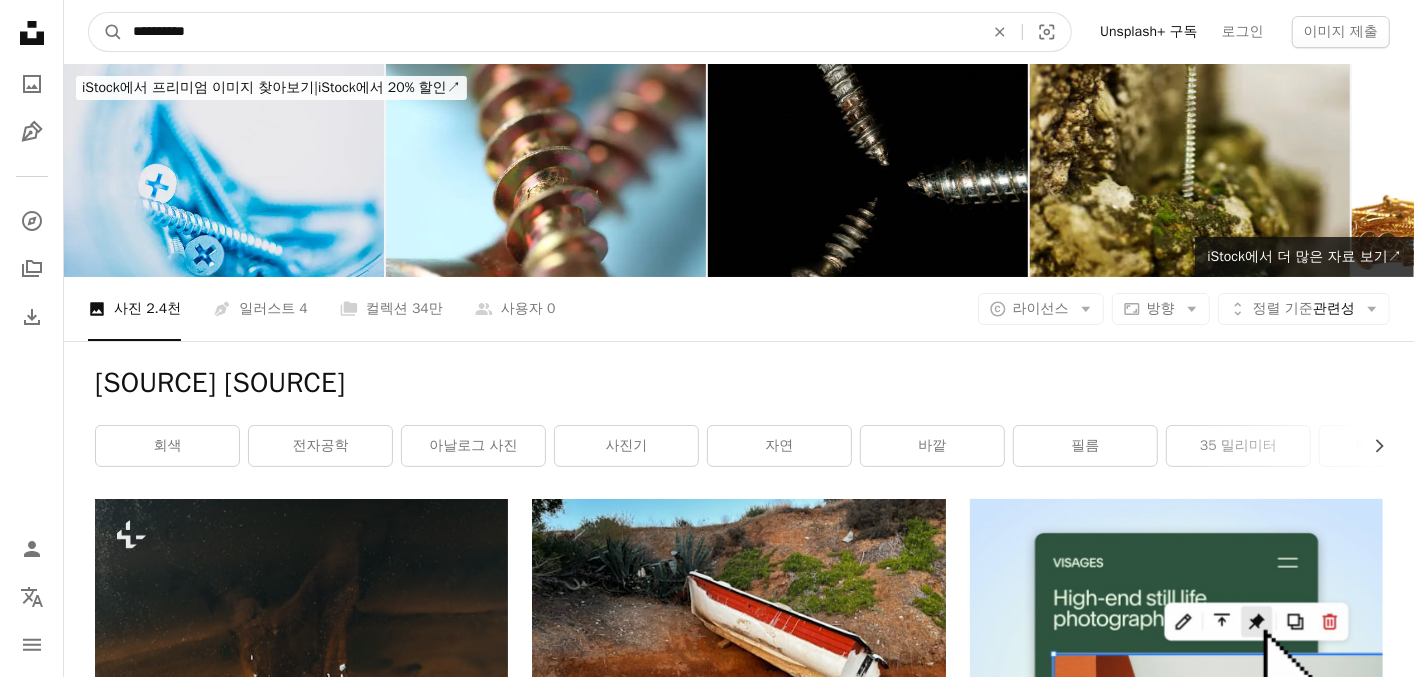 click on "A magnifying glass" at bounding box center [106, 32] 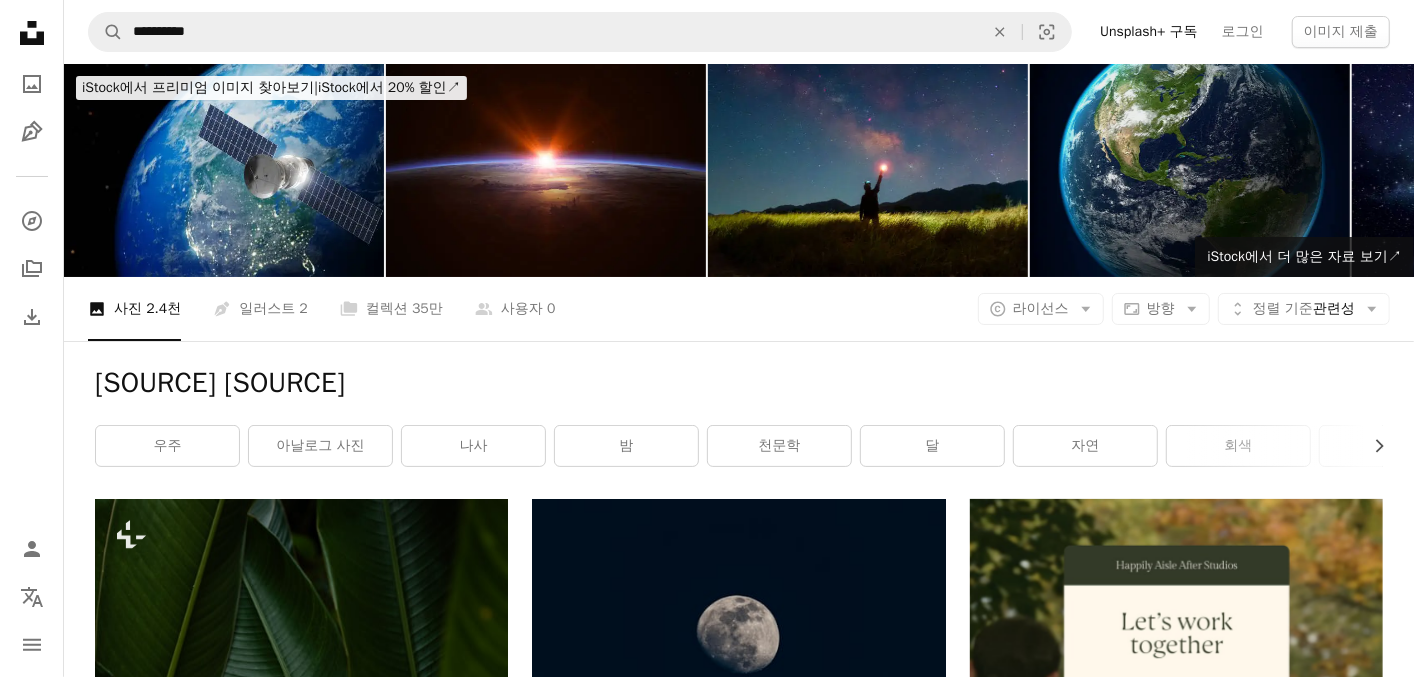 click at bounding box center [1190, 170] 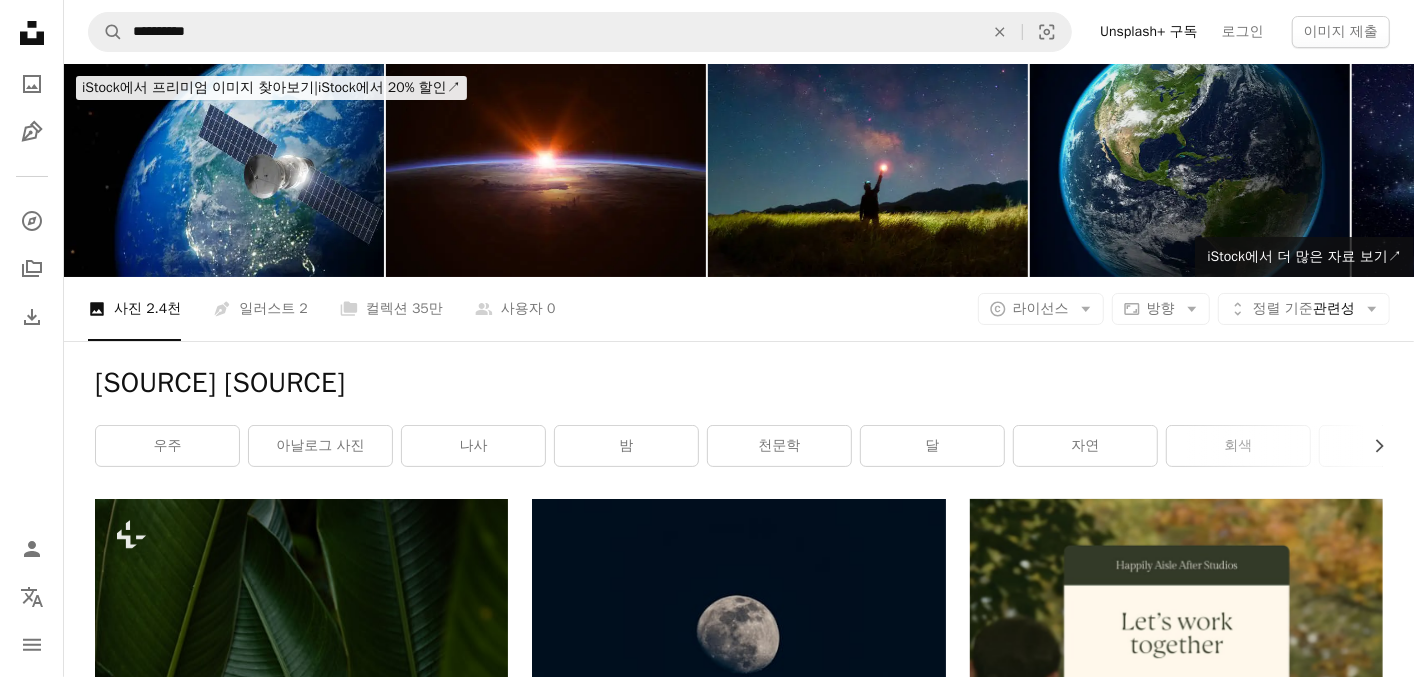 click at bounding box center (1190, 170) 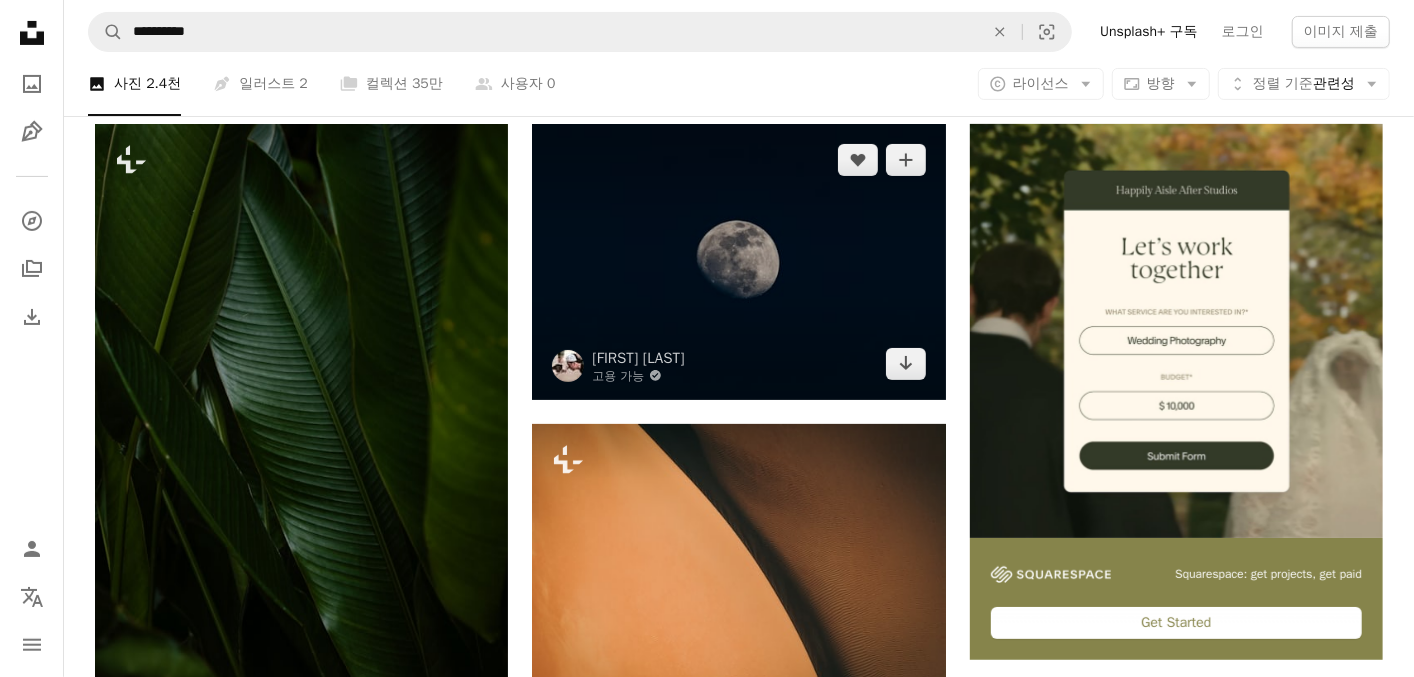 scroll, scrollTop: 300, scrollLeft: 0, axis: vertical 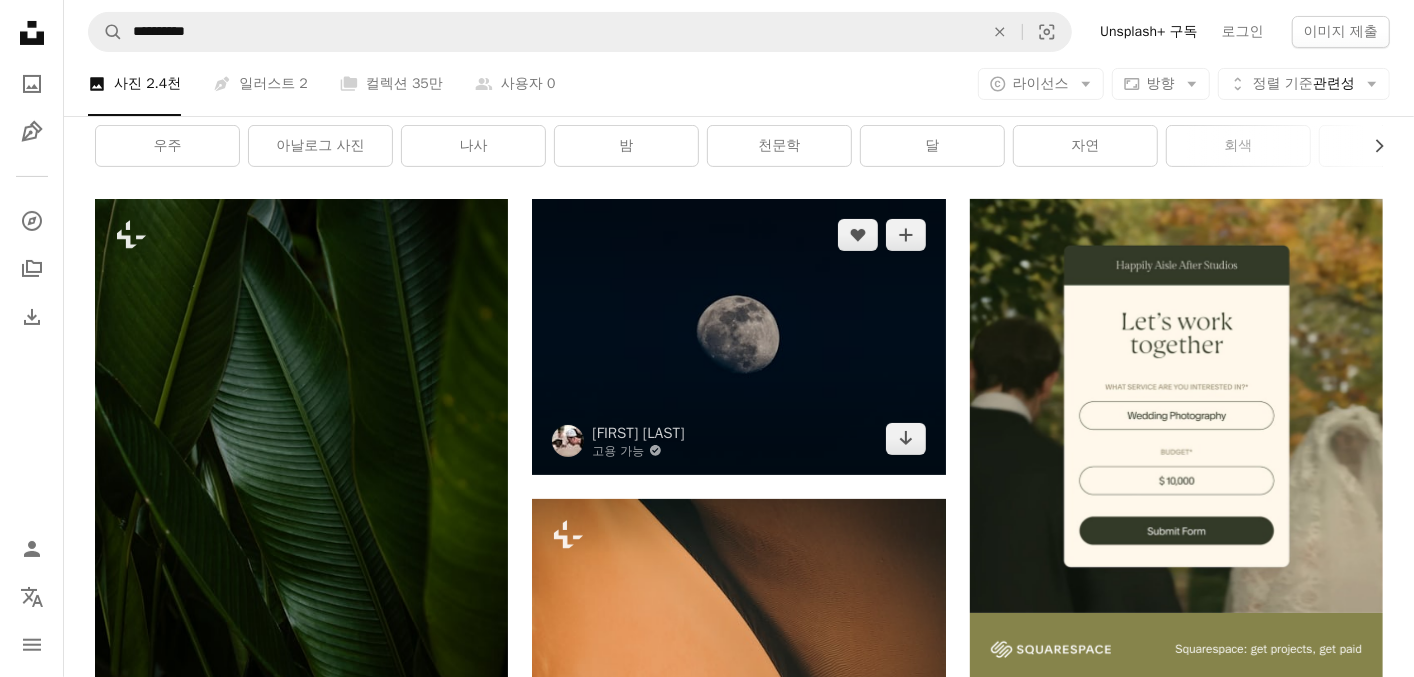 click at bounding box center [738, 336] 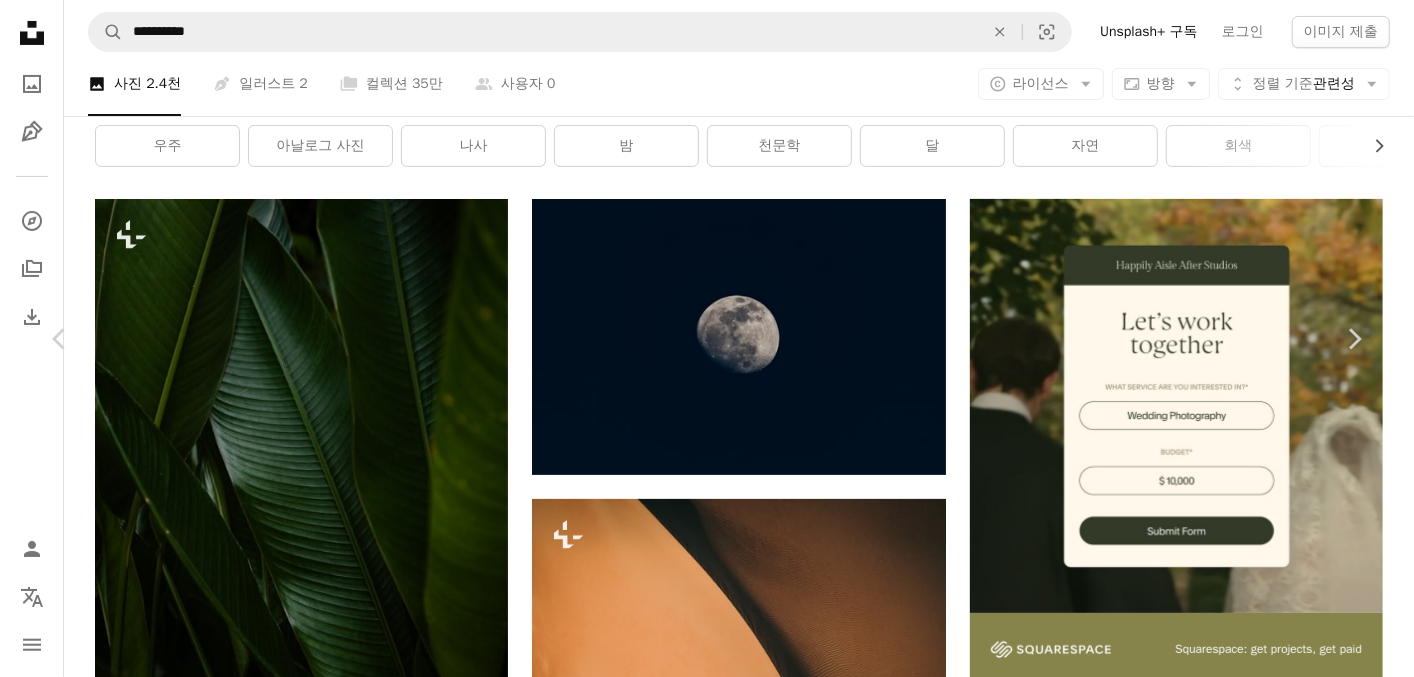 click at bounding box center (700, 4850) 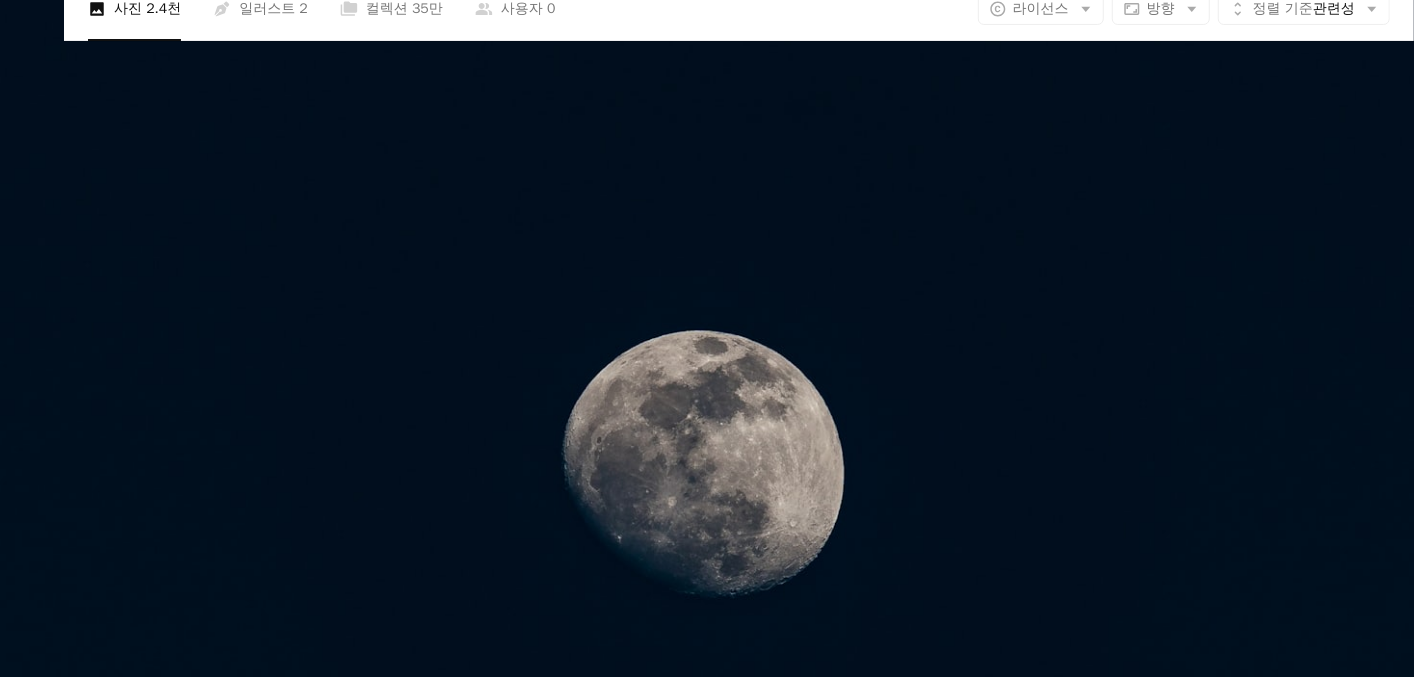 scroll, scrollTop: 133, scrollLeft: 0, axis: vertical 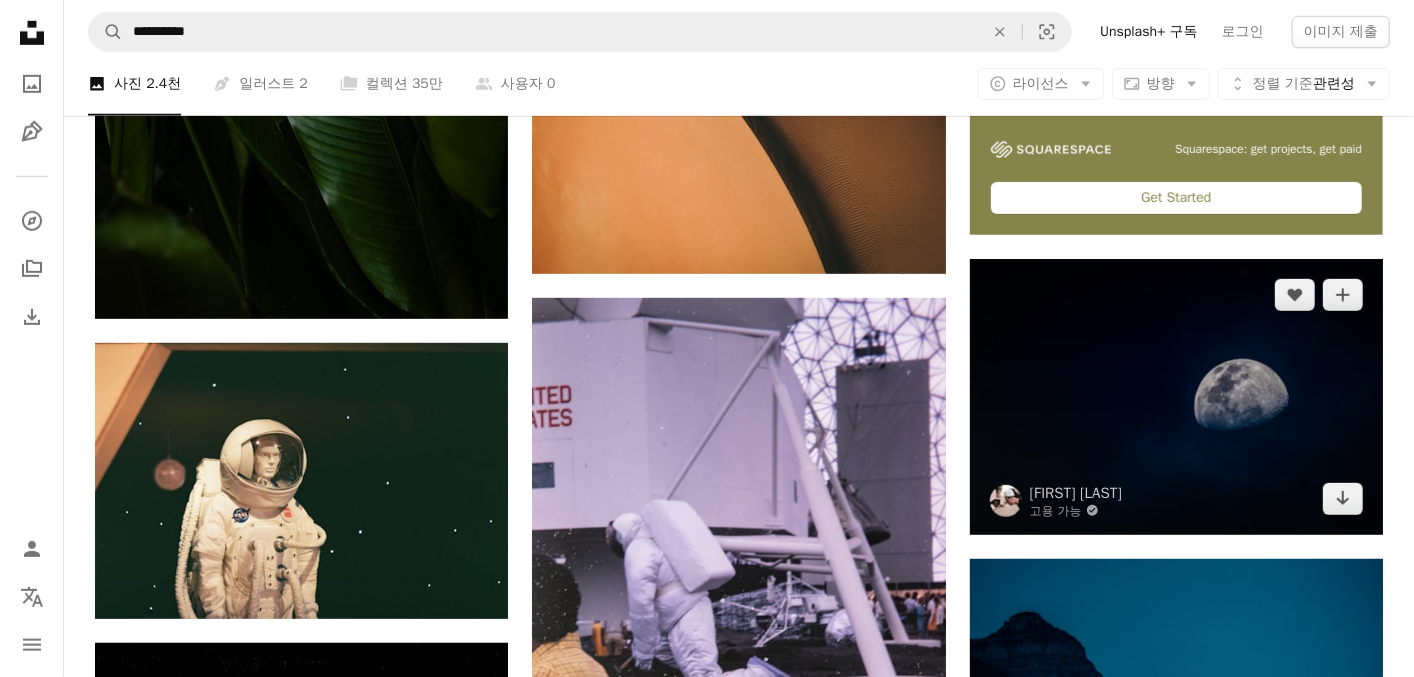 click at bounding box center [1176, 396] 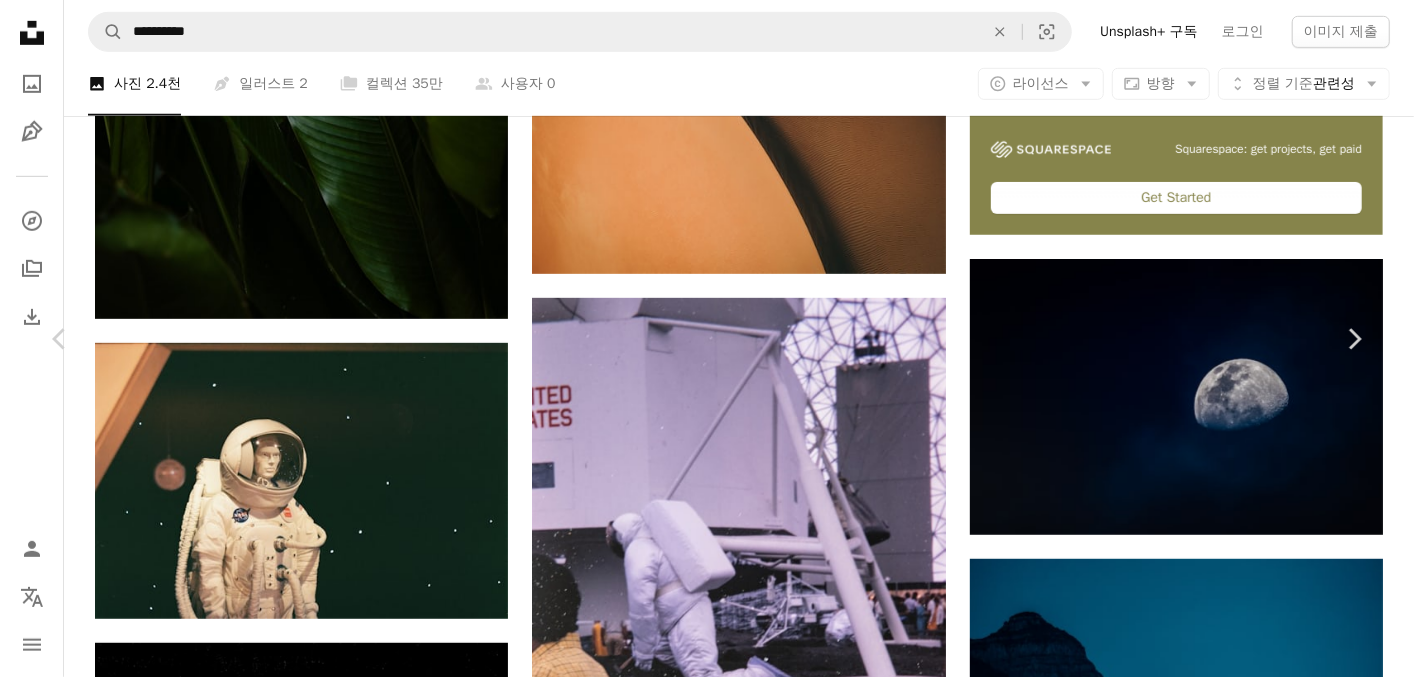 scroll, scrollTop: 2200, scrollLeft: 0, axis: vertical 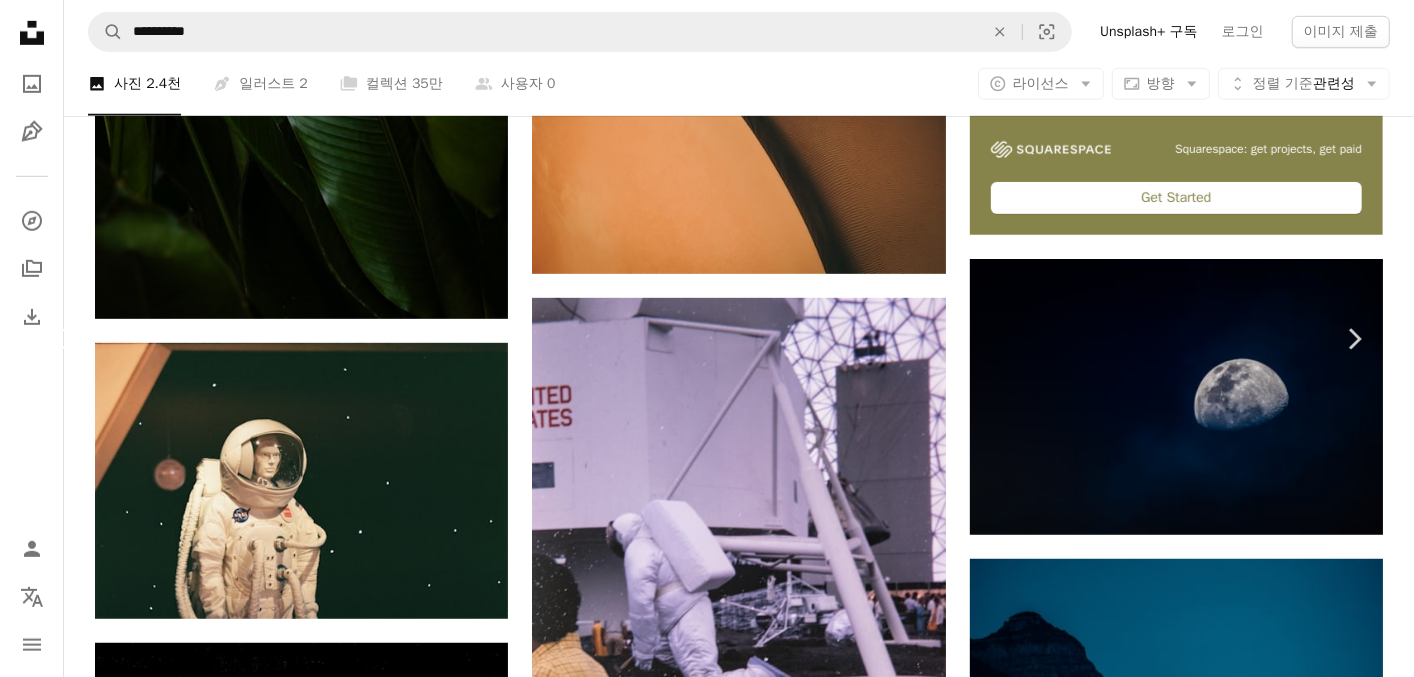 click on "Chevron left" at bounding box center (60, 339) 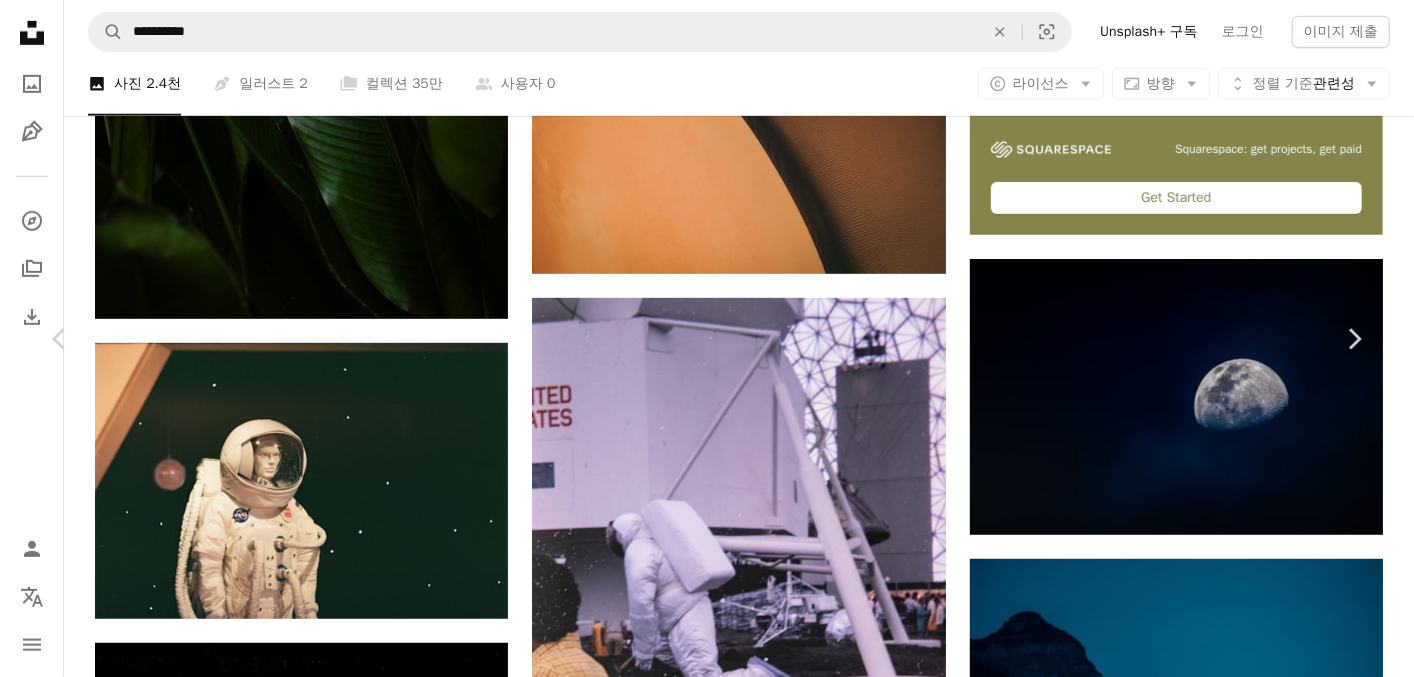 click on "[FIRST] [LAST] [INITIAL] [INITIAL] [INITIAL] [DATE]" at bounding box center (707, 4310) 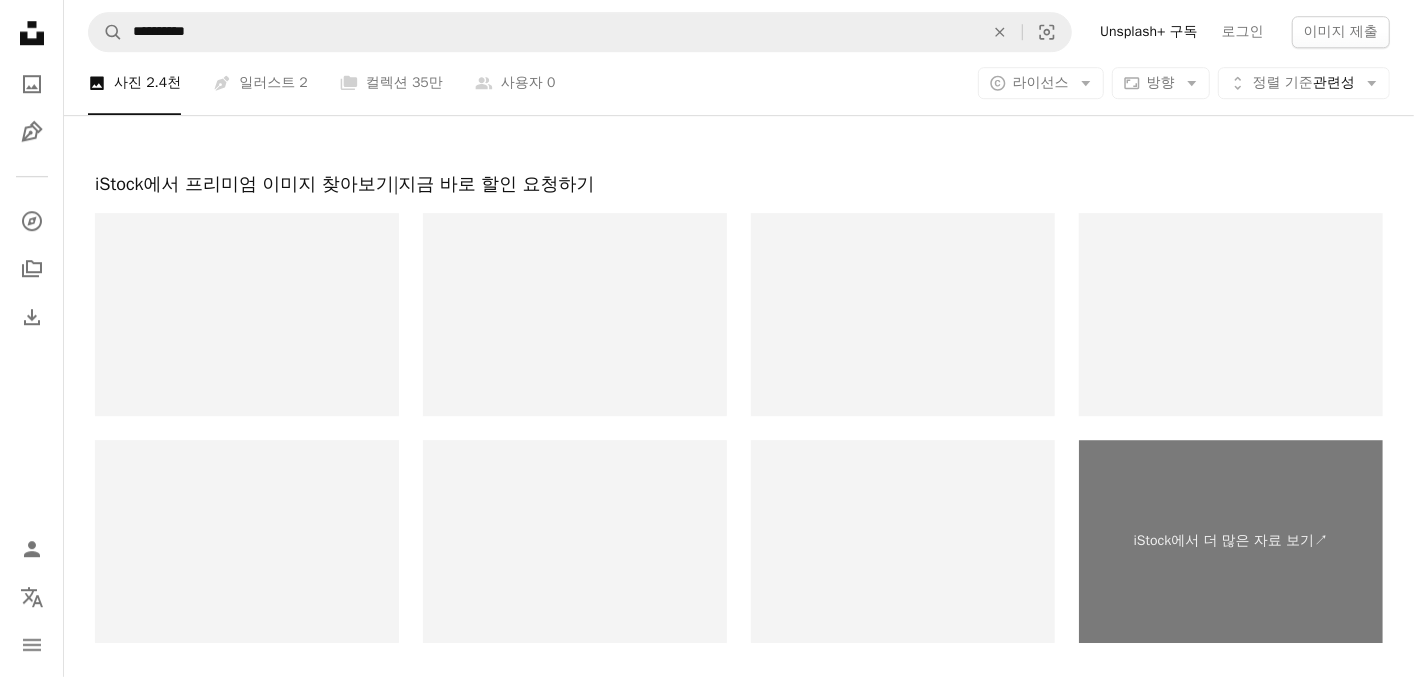 scroll, scrollTop: 3894, scrollLeft: 0, axis: vertical 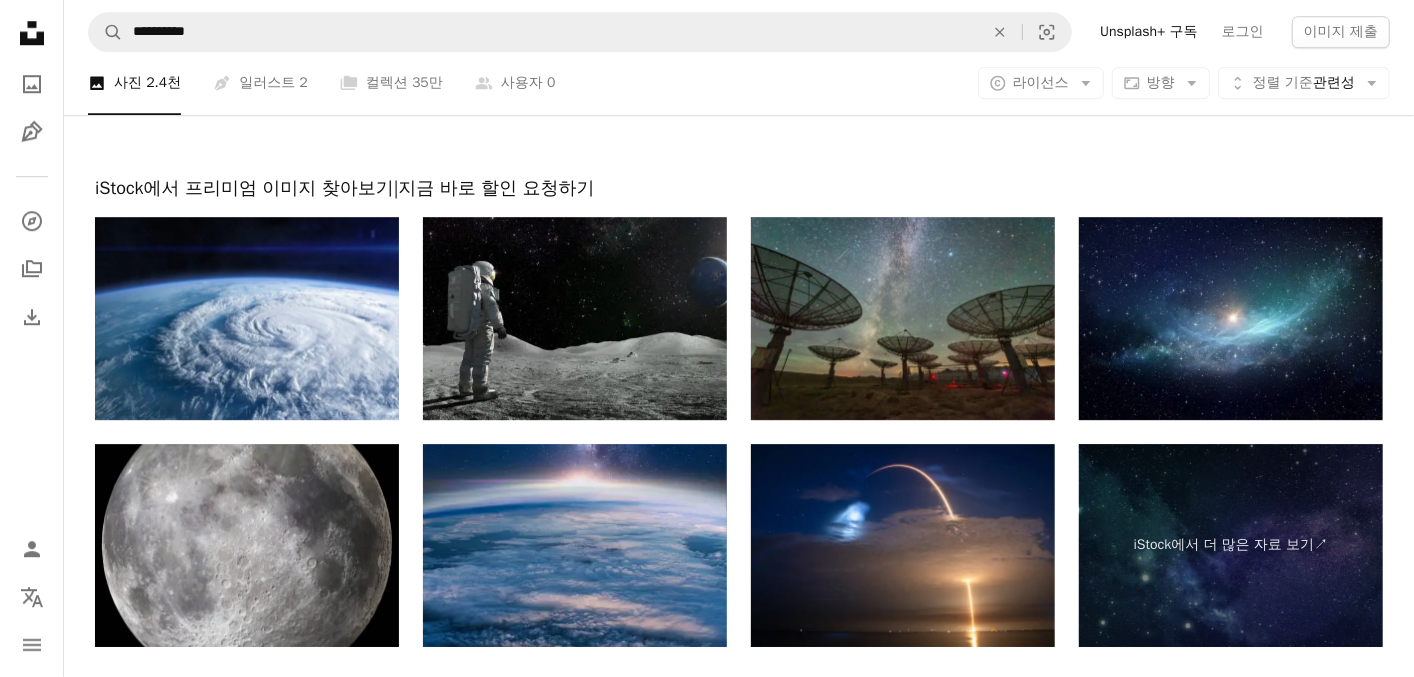 click at bounding box center [903, 318] 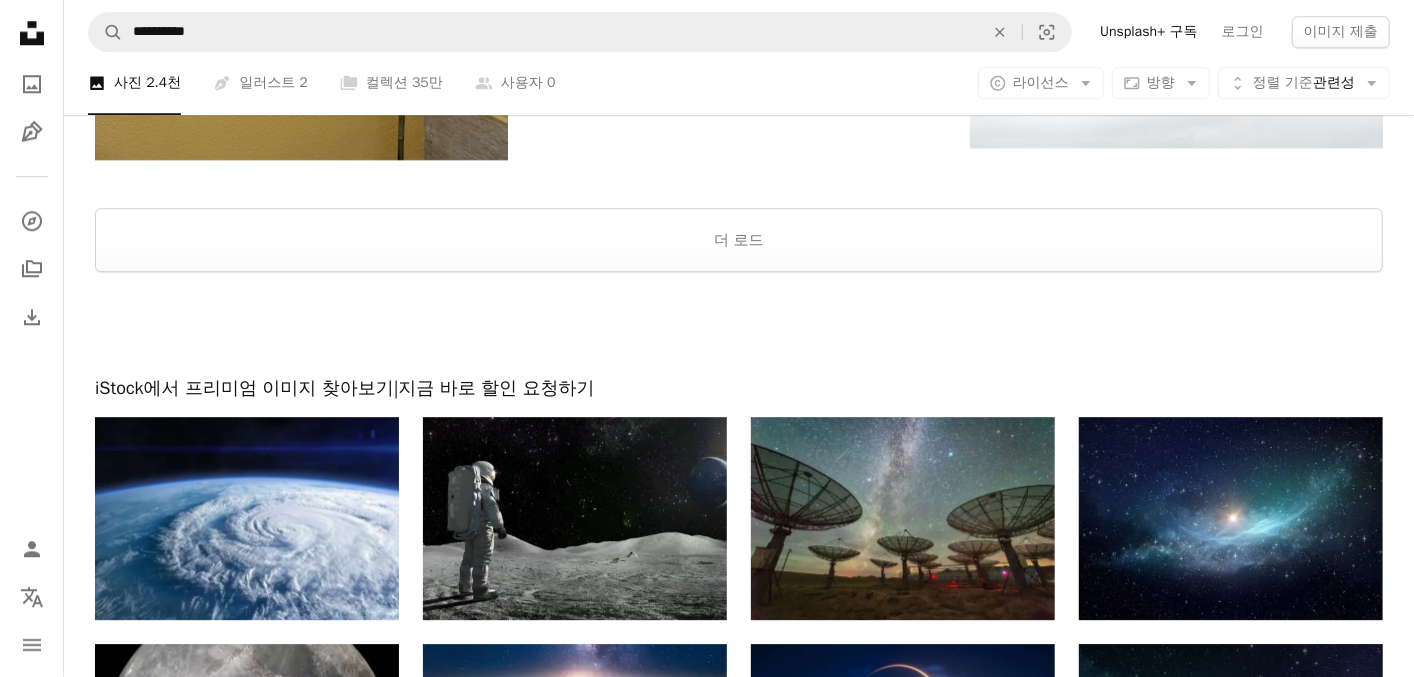 scroll, scrollTop: 3394, scrollLeft: 0, axis: vertical 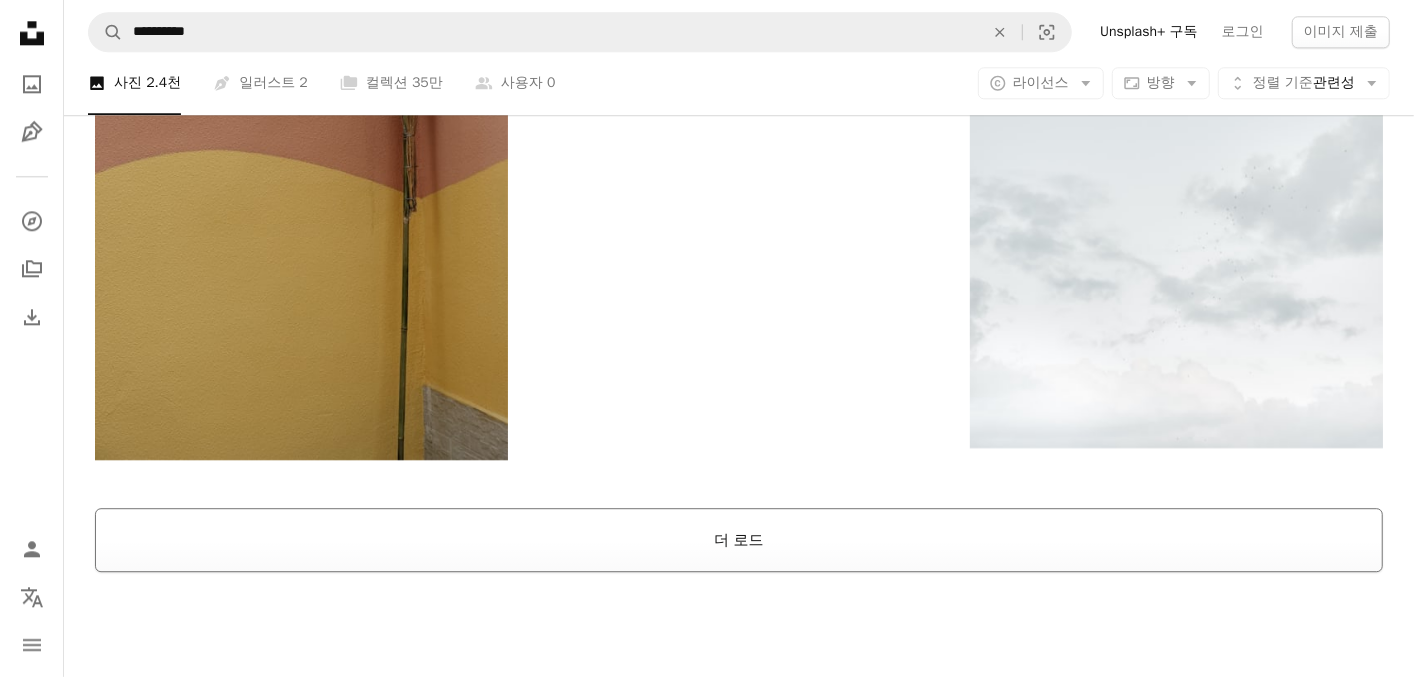 click on "더 로드" at bounding box center [739, 540] 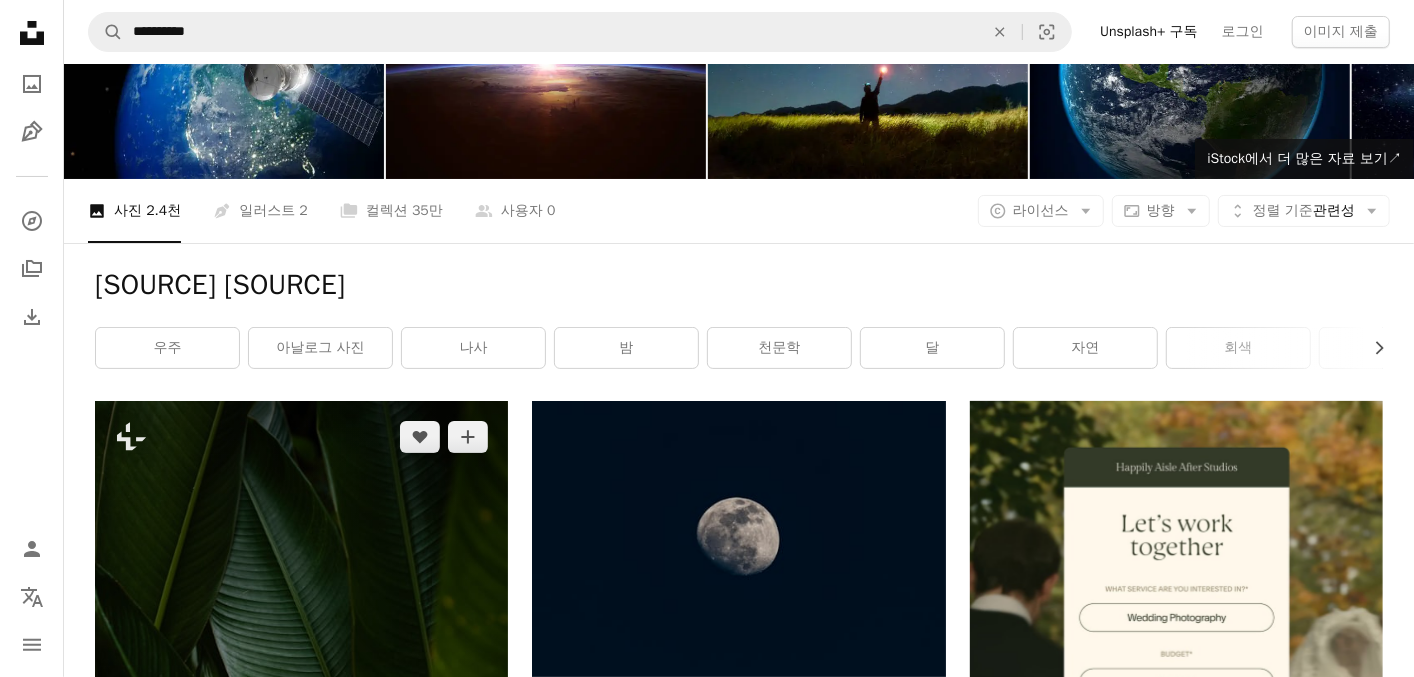 scroll, scrollTop: 100, scrollLeft: 0, axis: vertical 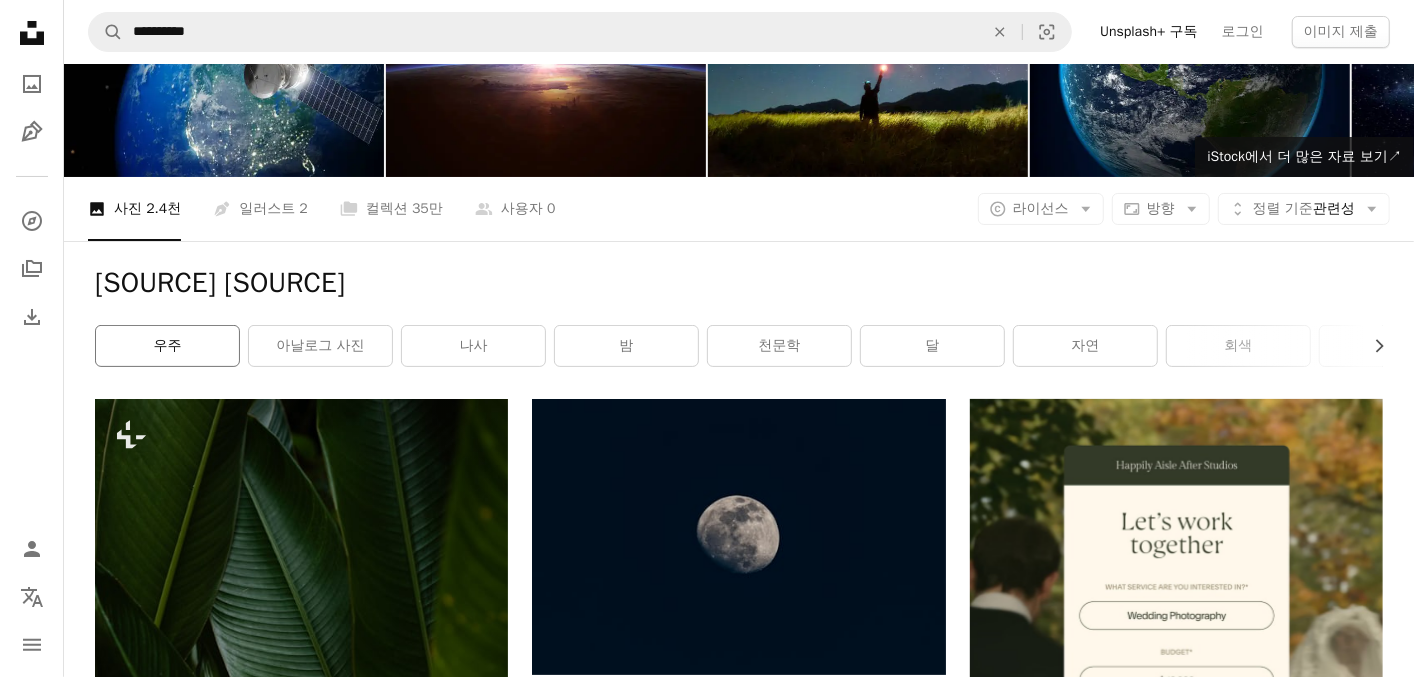 click on "우주" at bounding box center [167, 346] 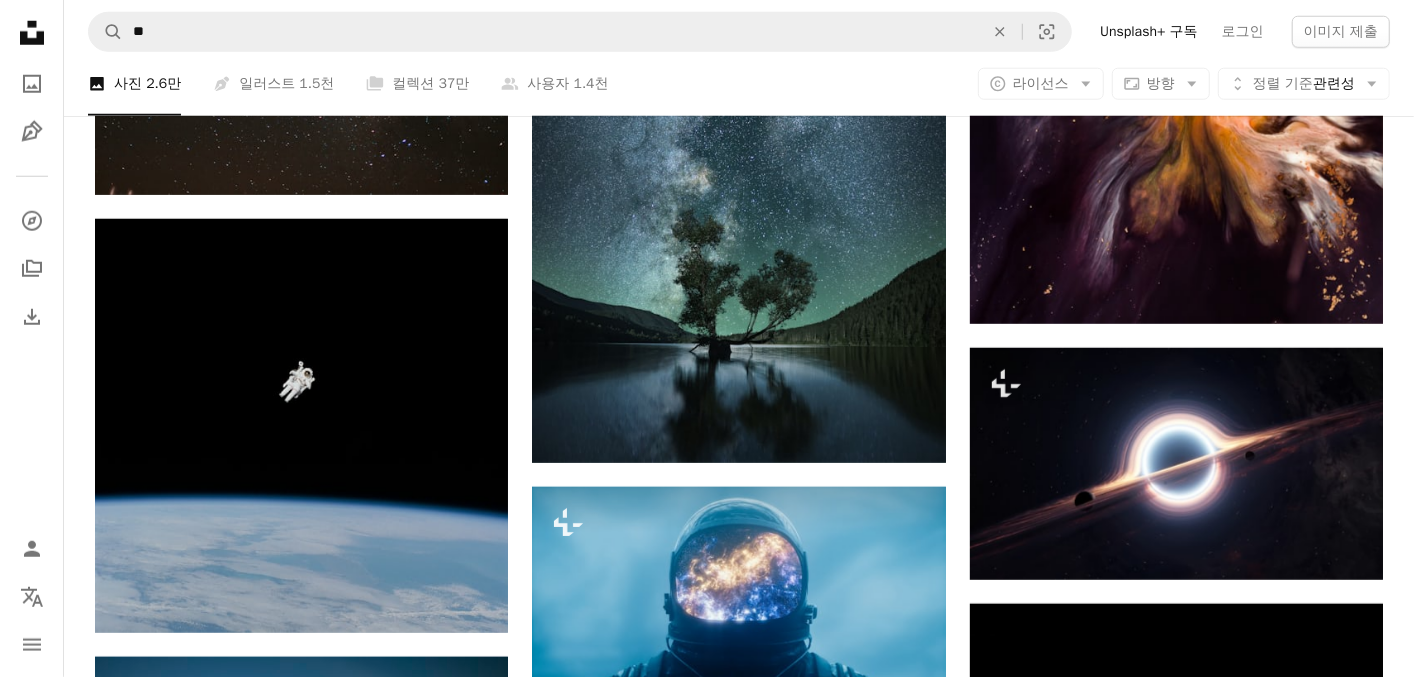 scroll, scrollTop: 1100, scrollLeft: 0, axis: vertical 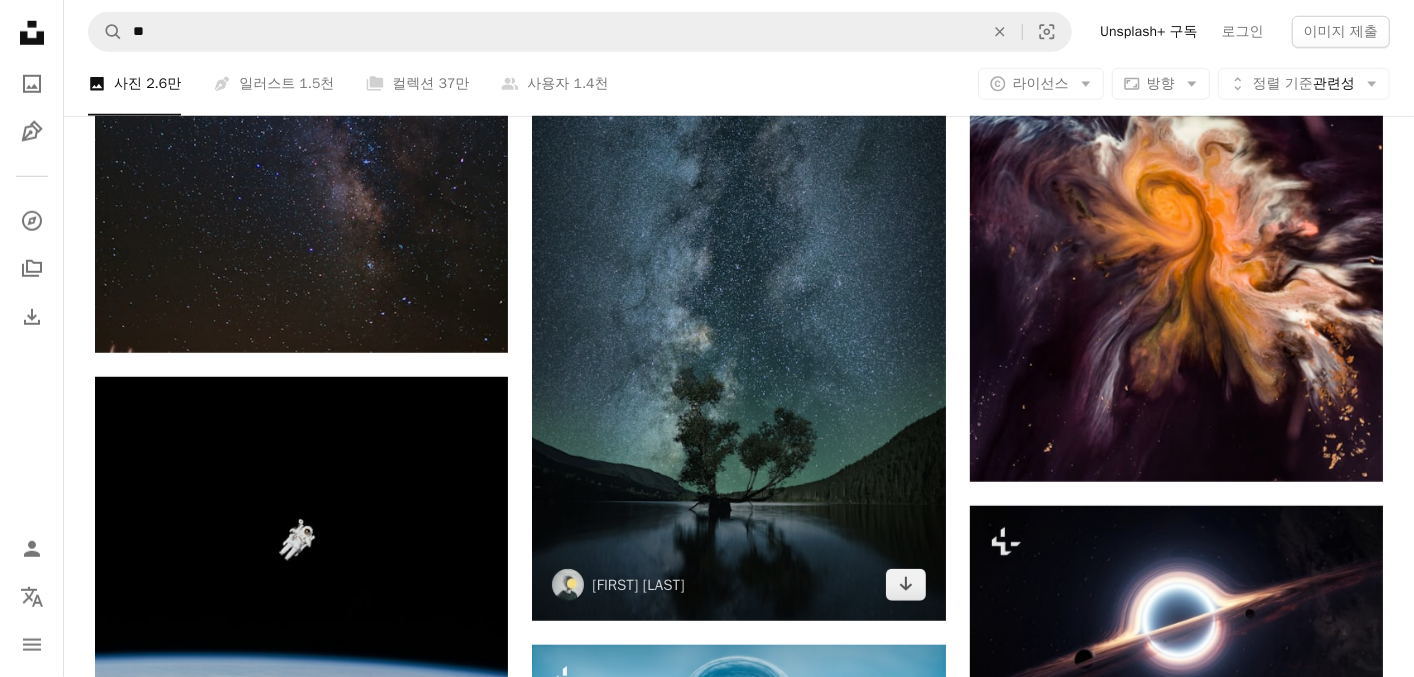 click at bounding box center (738, 331) 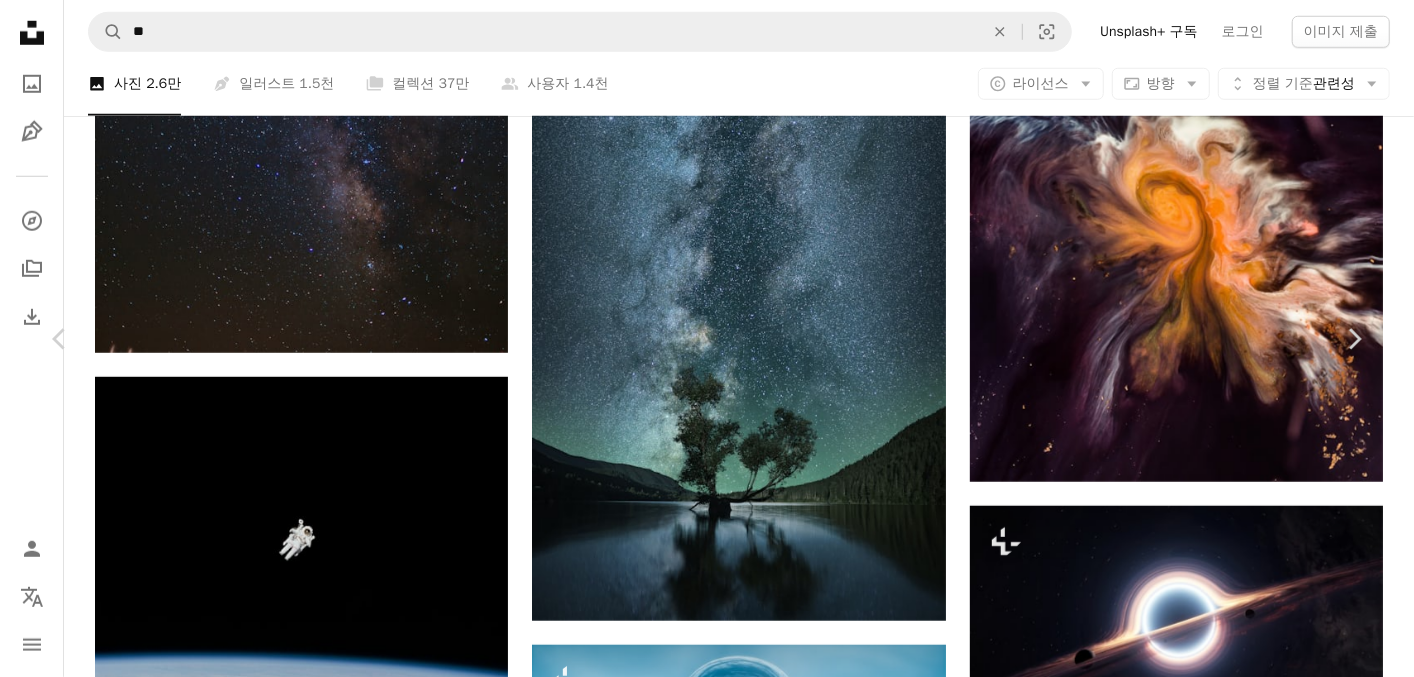 click on "[FIRST] [LAST] [USERNAME] [FIRST] [LAST] [FIRST] [LAST] [LOCATION], [COUNTRY] [DATE]" at bounding box center [707, 4167] 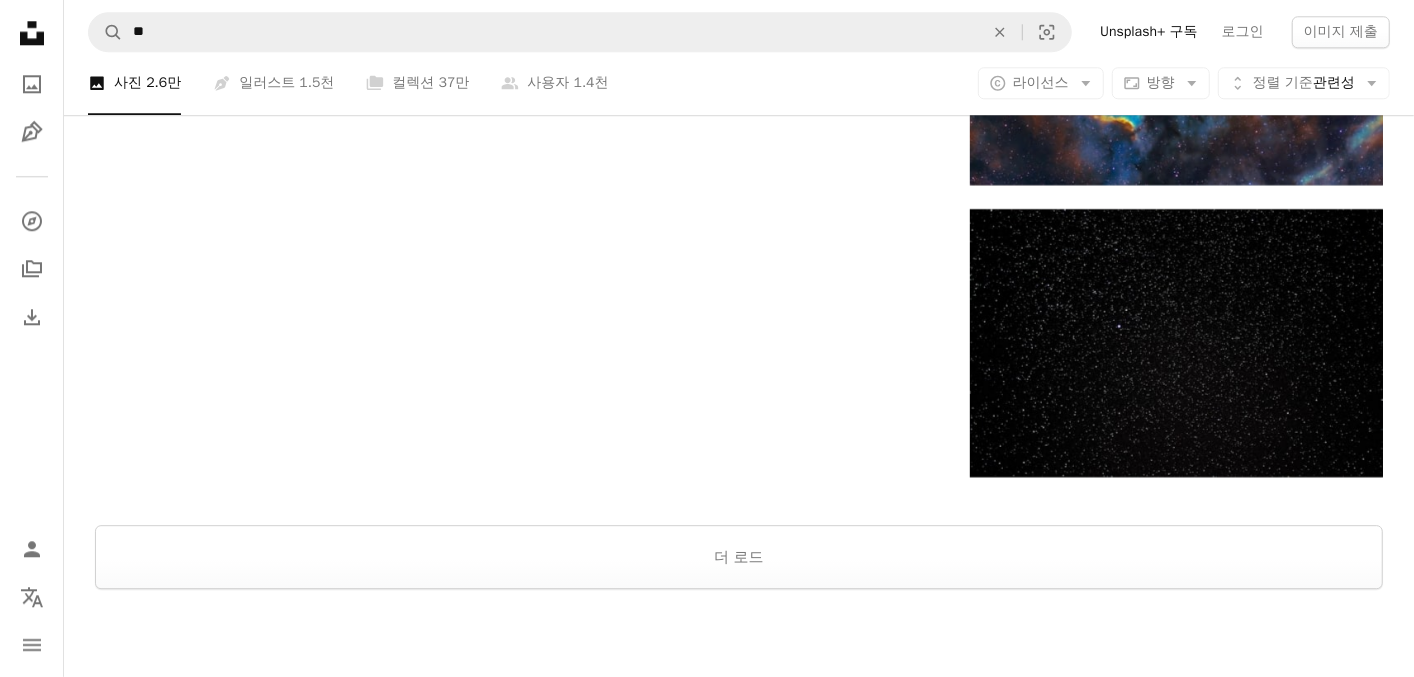 scroll, scrollTop: 3600, scrollLeft: 0, axis: vertical 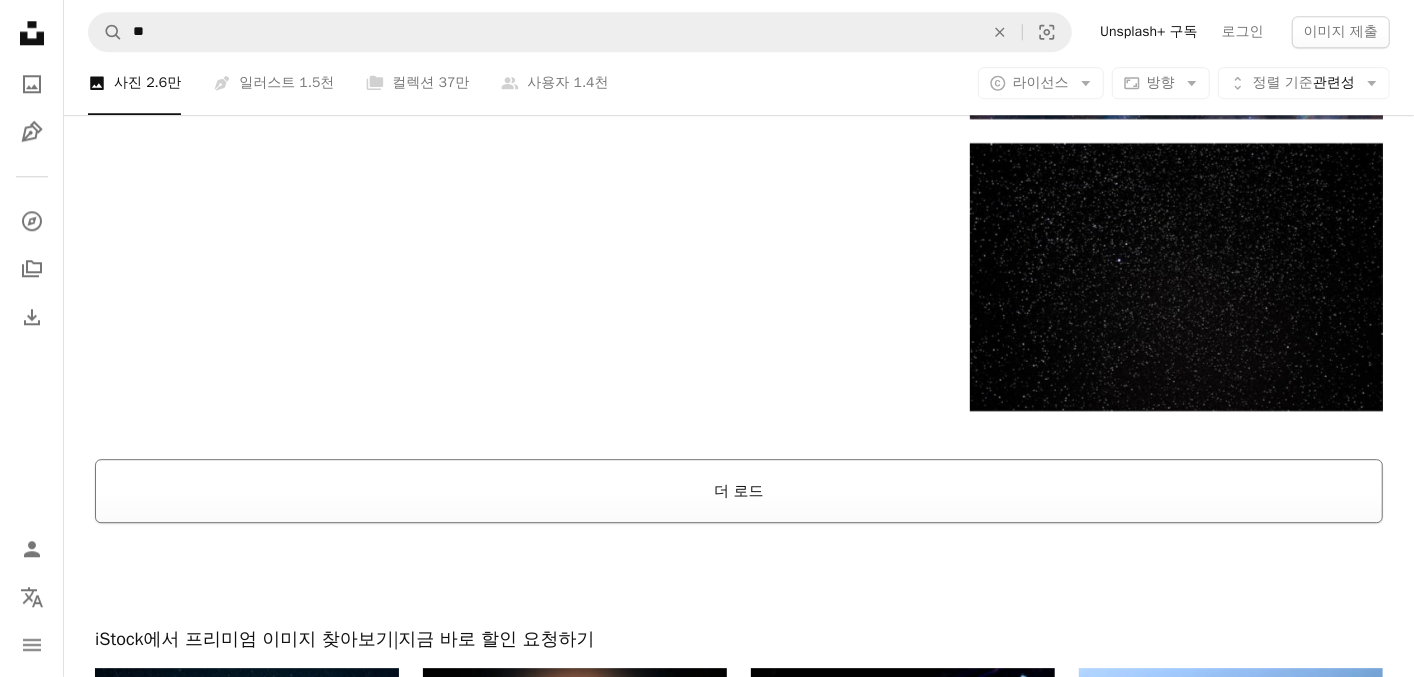 click on "더 로드" at bounding box center [739, 491] 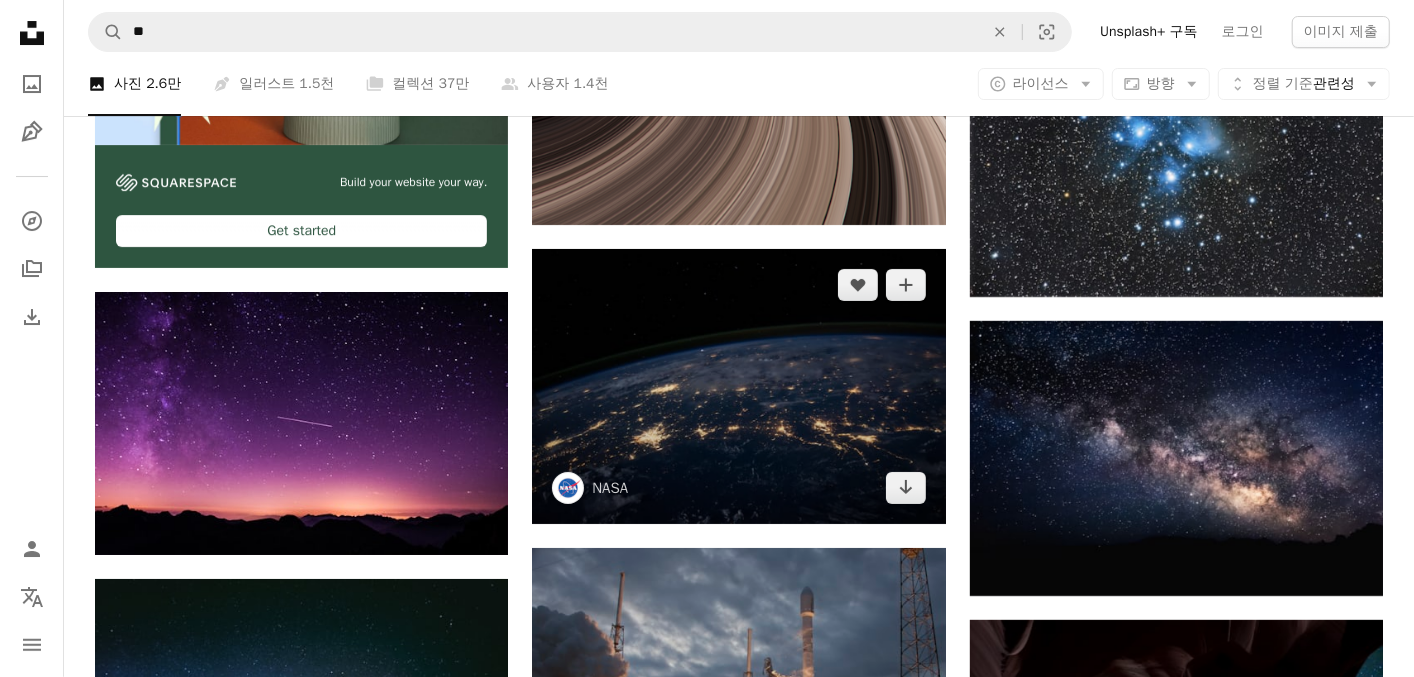scroll, scrollTop: 4700, scrollLeft: 0, axis: vertical 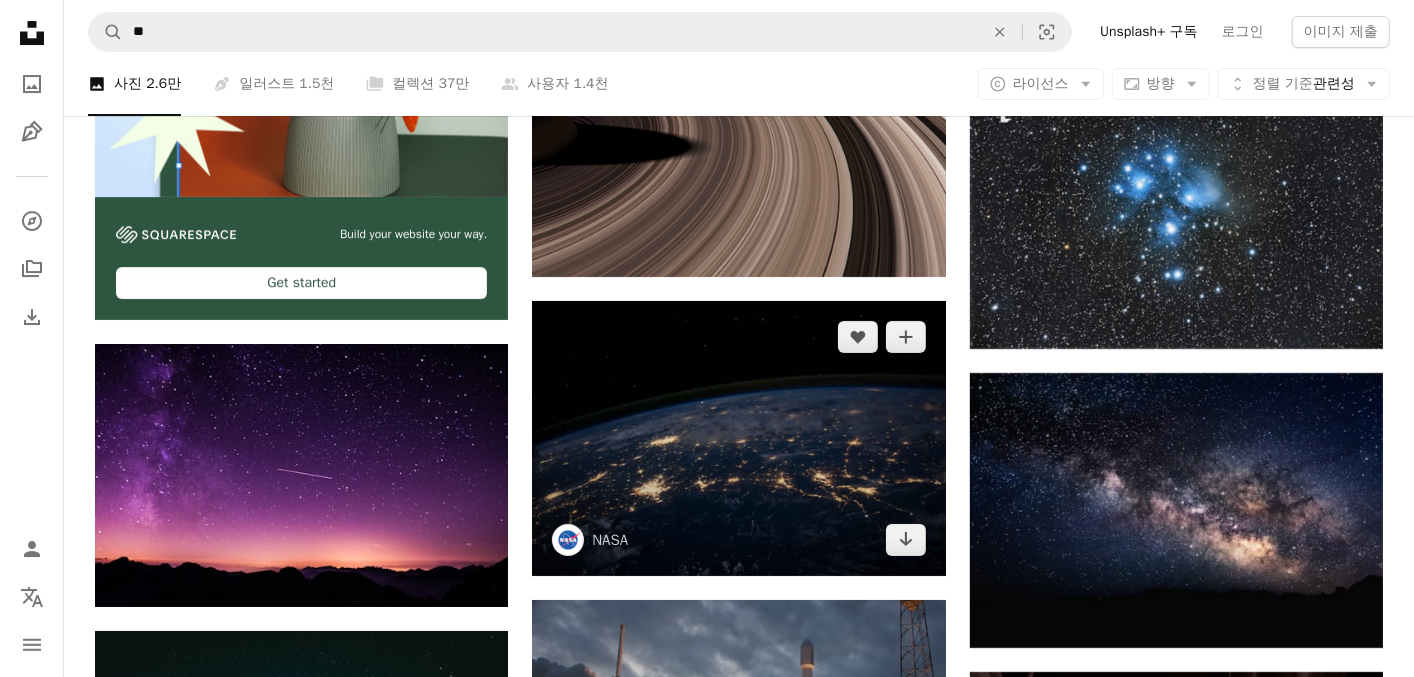 click at bounding box center (738, 438) 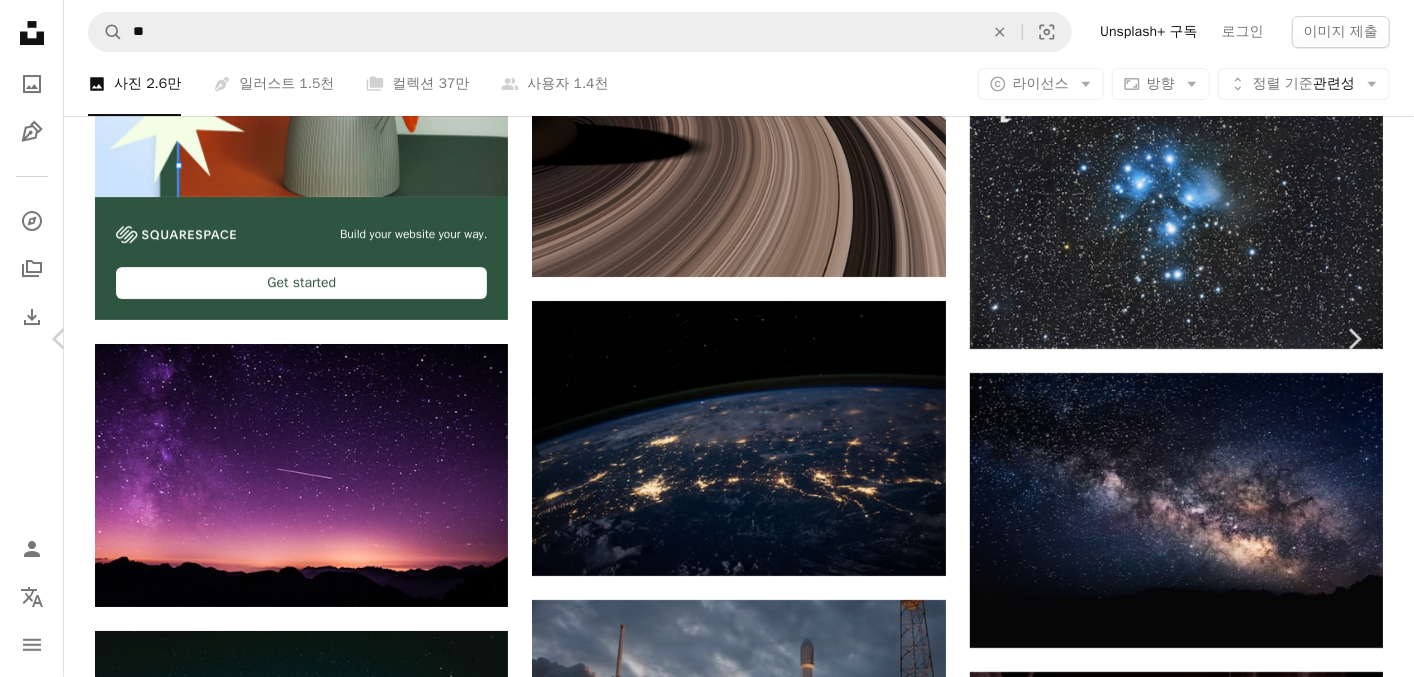 scroll, scrollTop: 200, scrollLeft: 0, axis: vertical 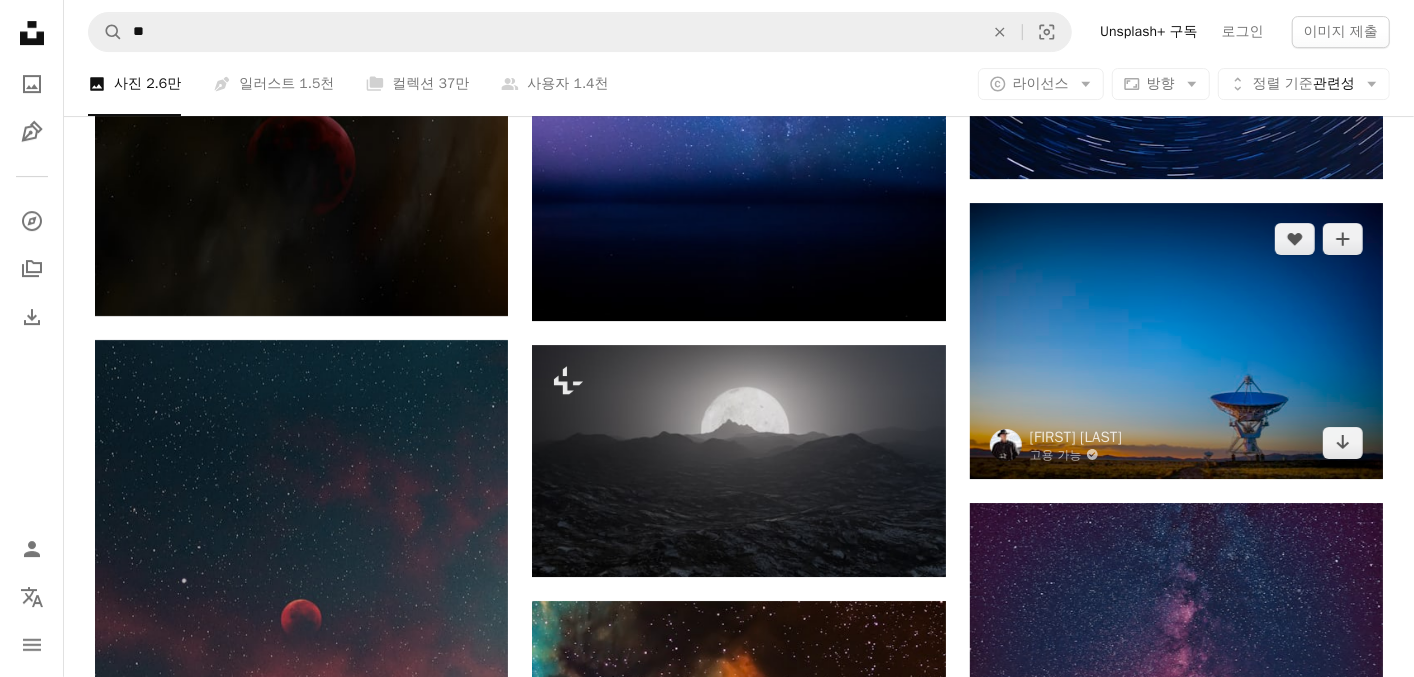click at bounding box center [1176, 340] 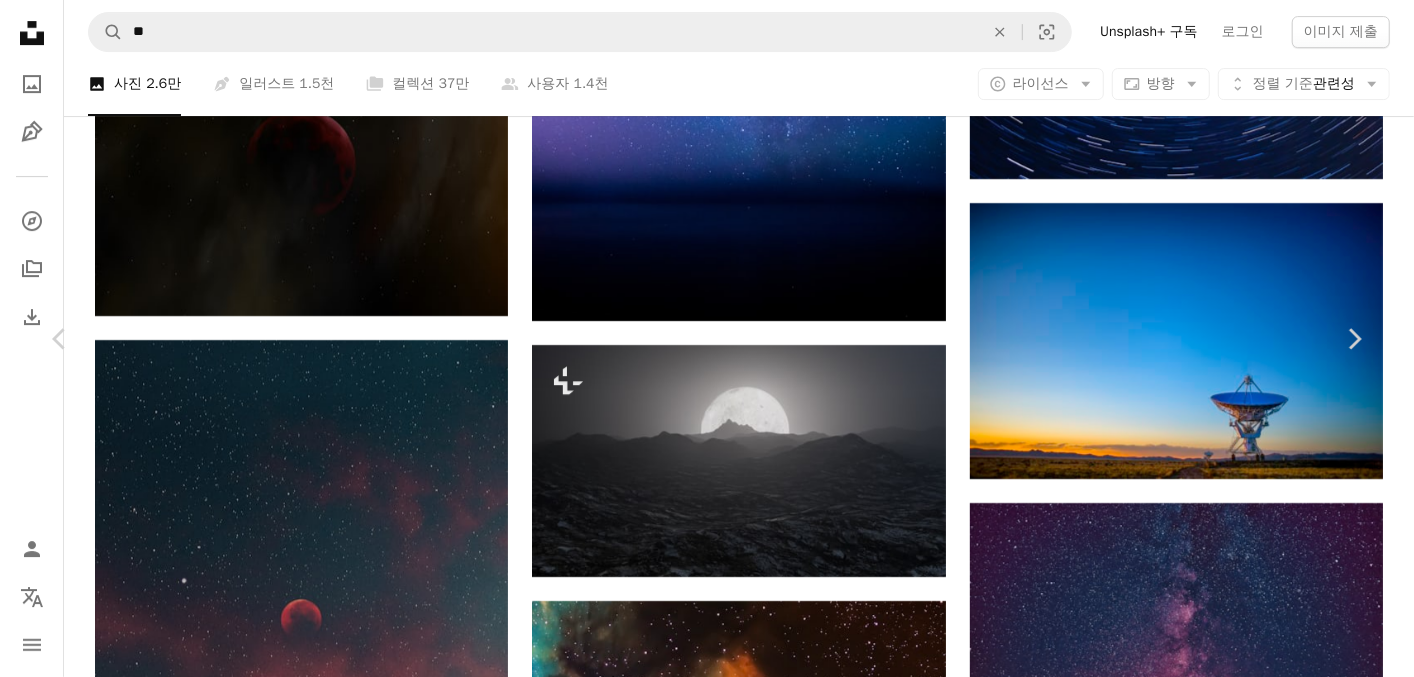 scroll, scrollTop: 0, scrollLeft: 0, axis: both 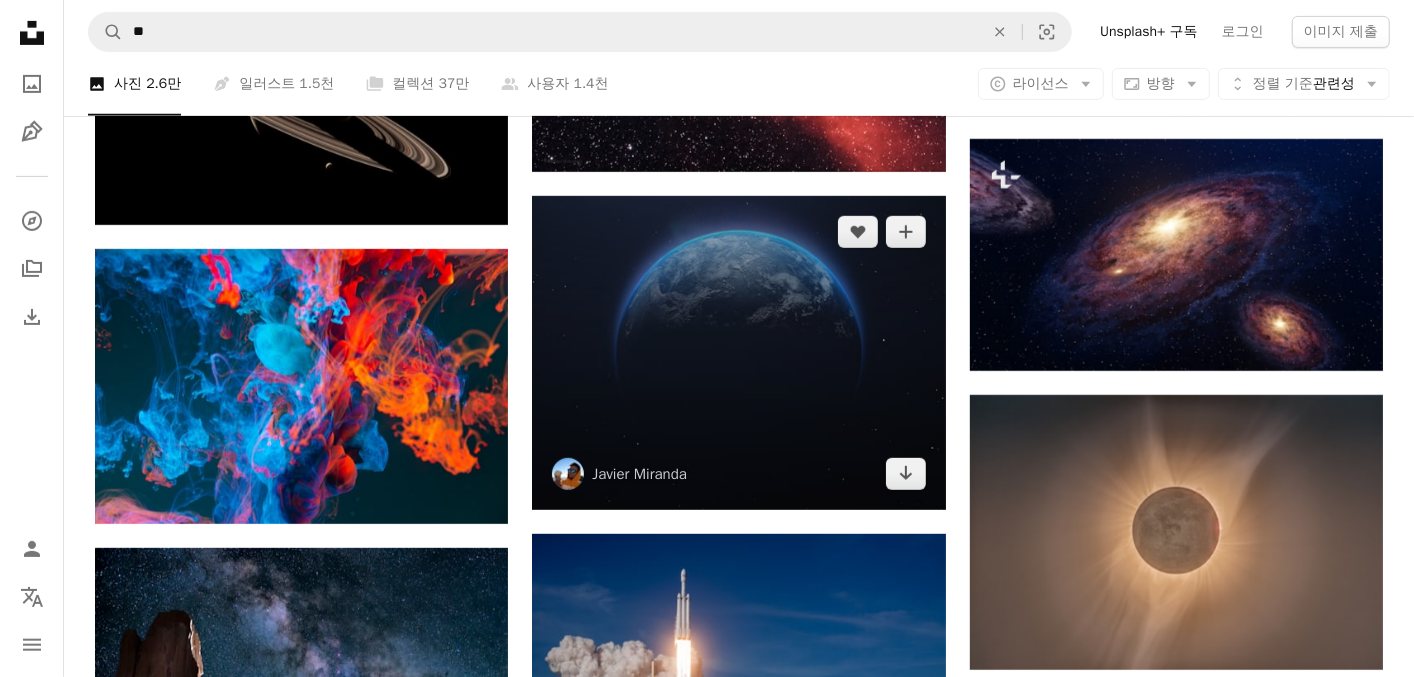 drag, startPoint x: 761, startPoint y: 318, endPoint x: 740, endPoint y: 351, distance: 39.115215 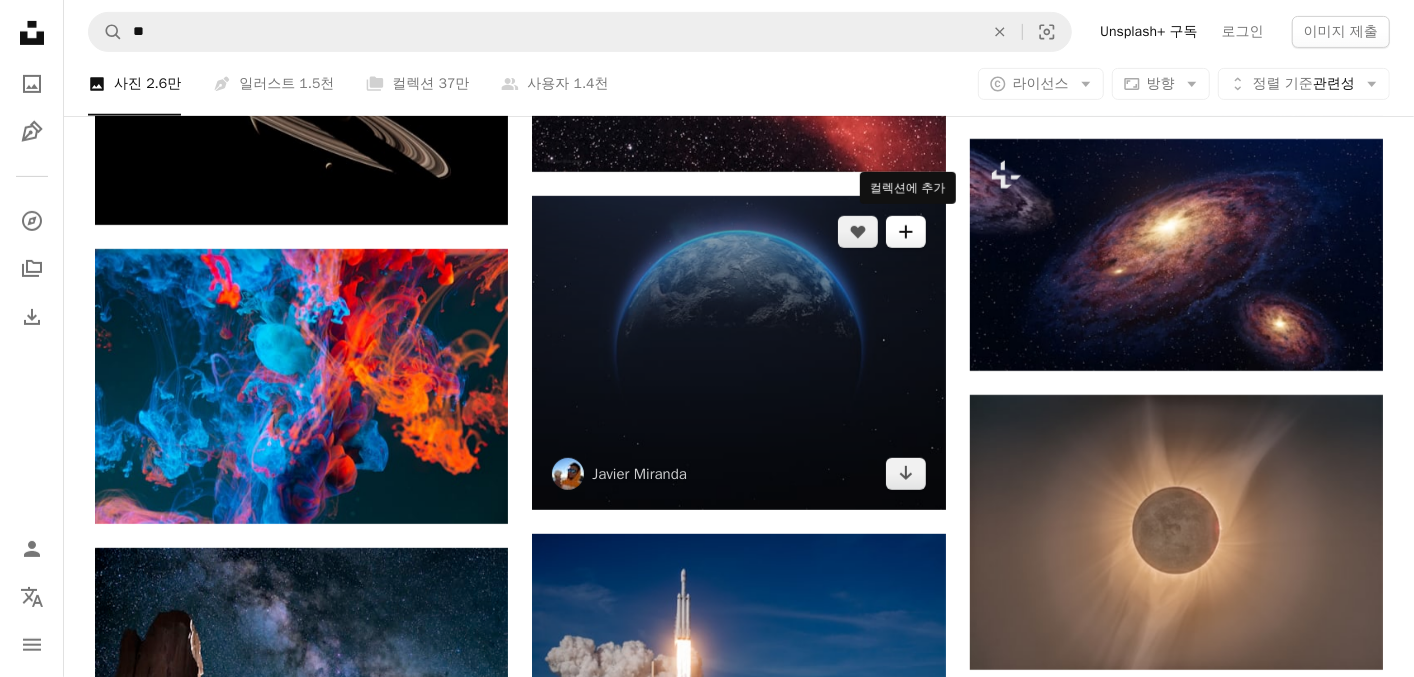 click on "A plus sign" 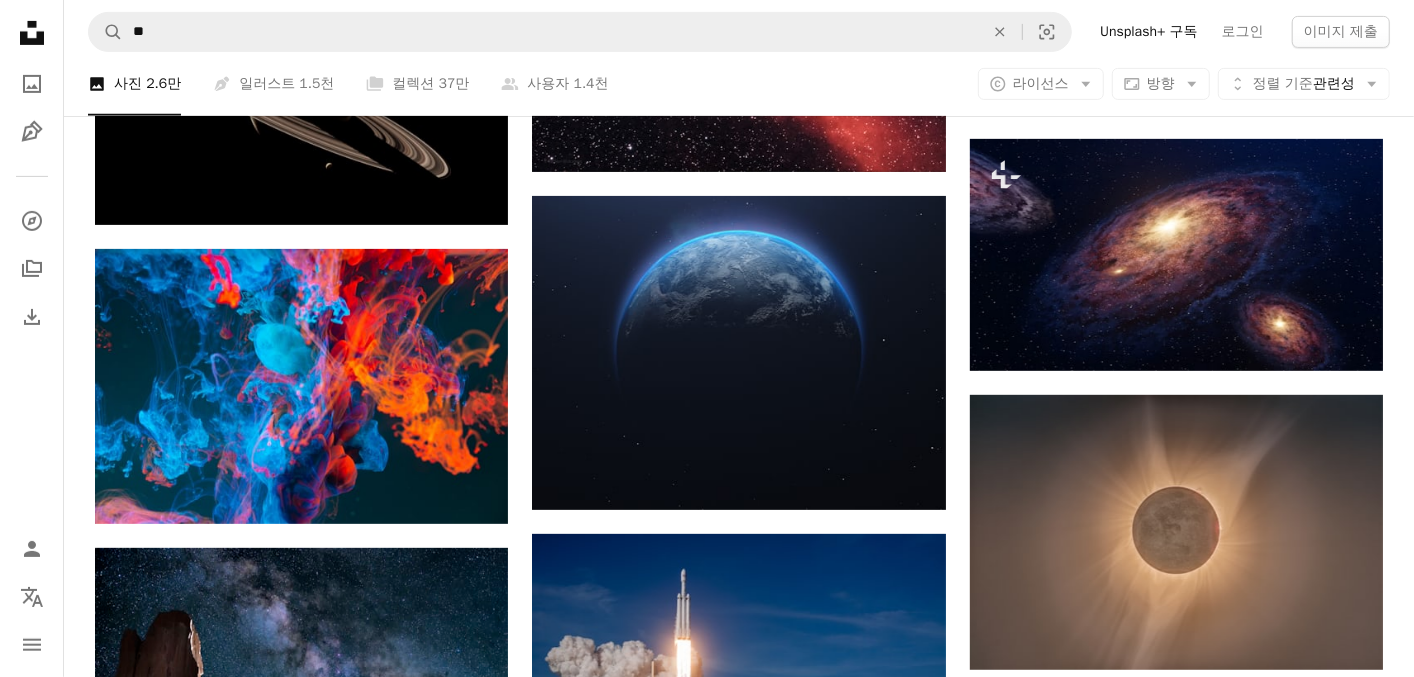 drag, startPoint x: 907, startPoint y: 231, endPoint x: 693, endPoint y: 371, distance: 255.72641 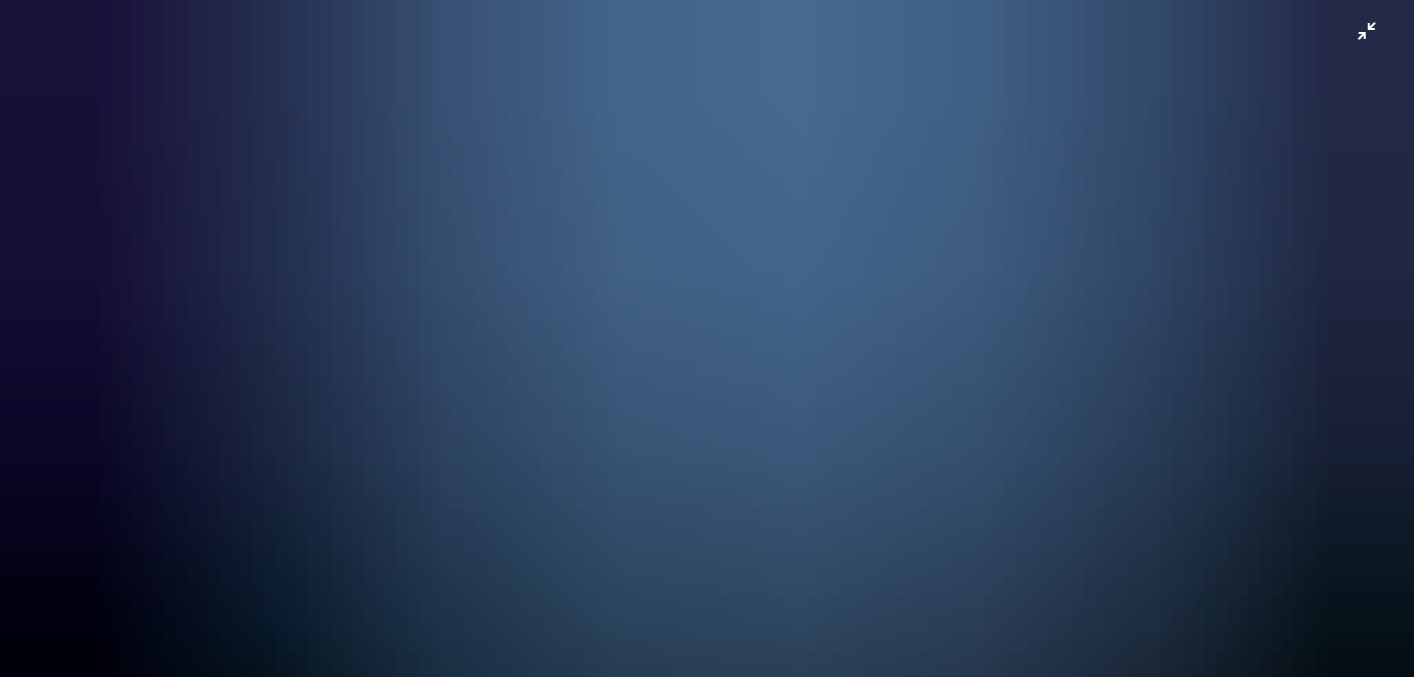 scroll, scrollTop: 199, scrollLeft: 0, axis: vertical 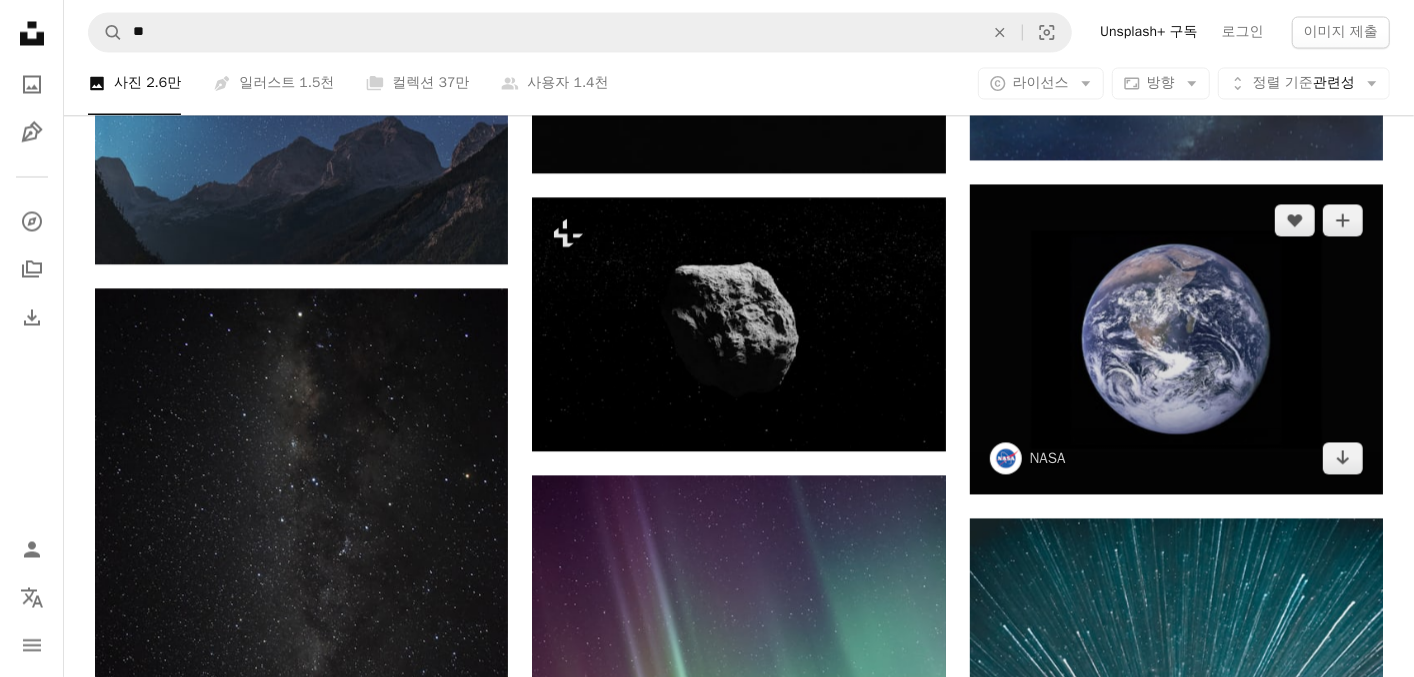 click at bounding box center [1176, 339] 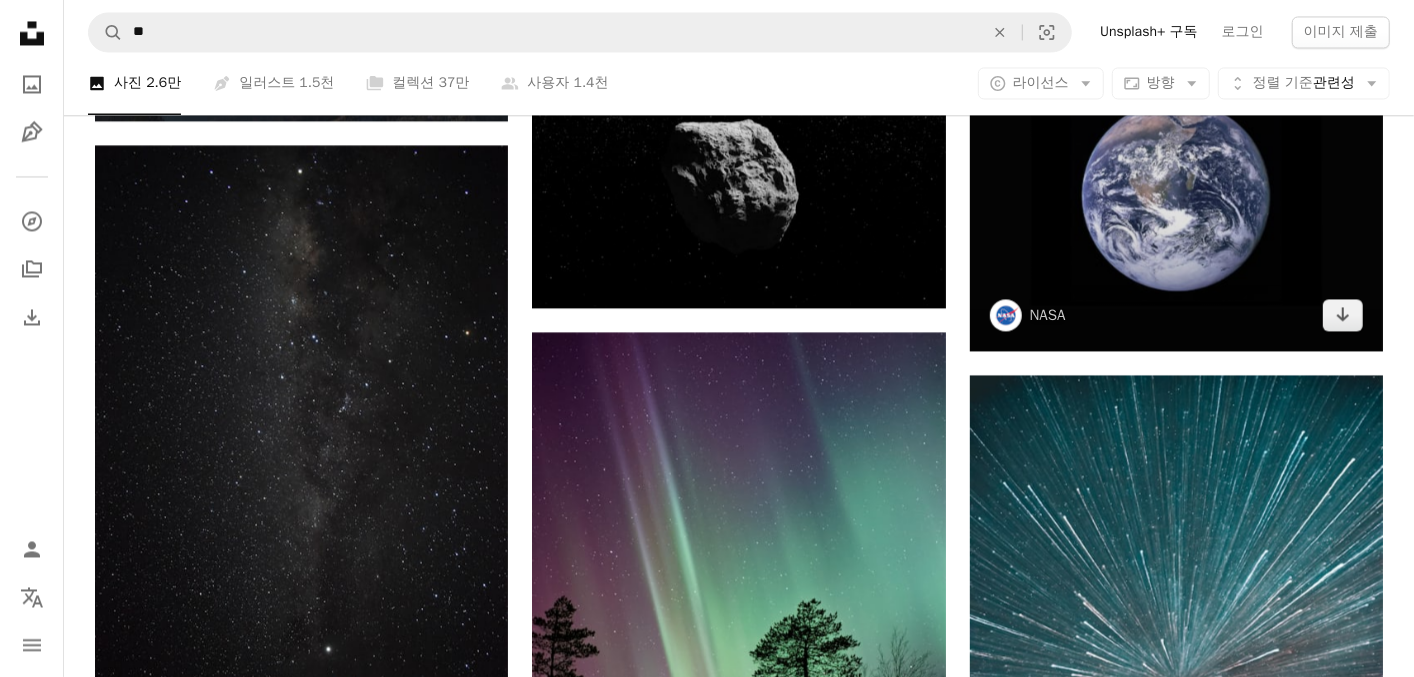 scroll, scrollTop: 22500, scrollLeft: 0, axis: vertical 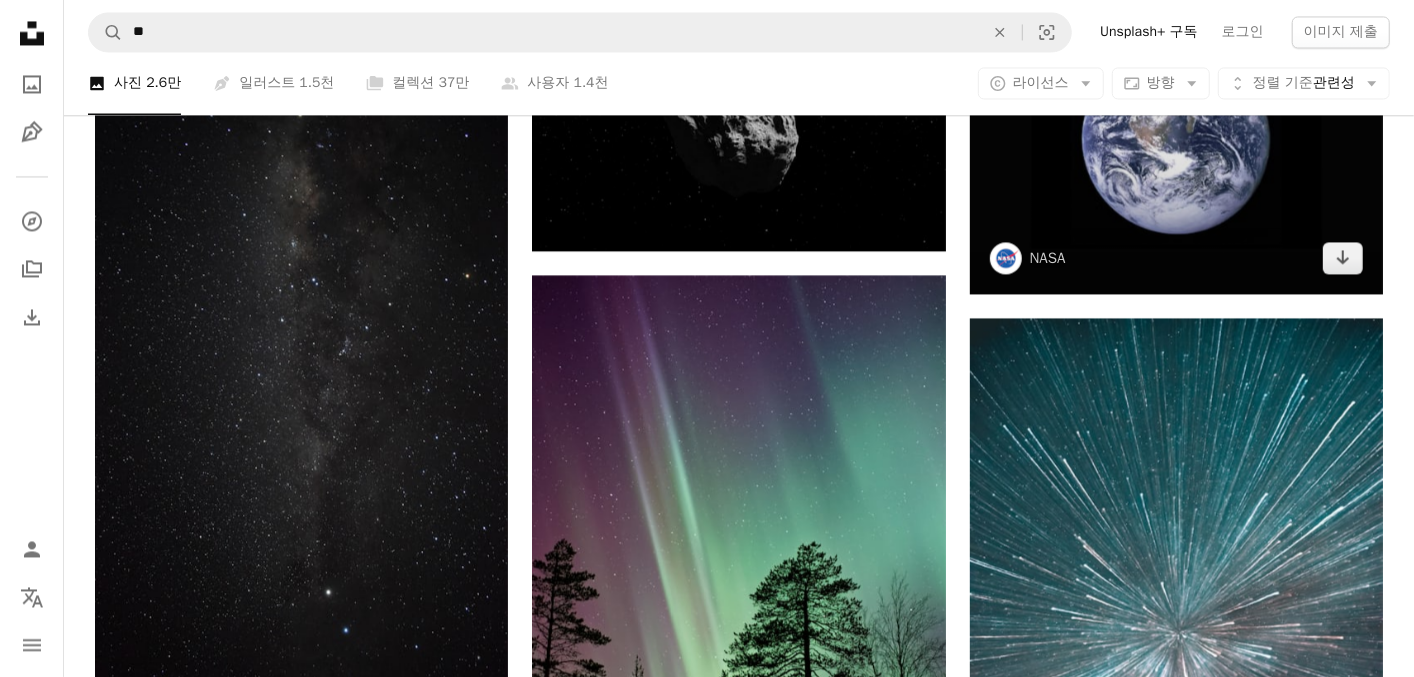 click at bounding box center (1176, 139) 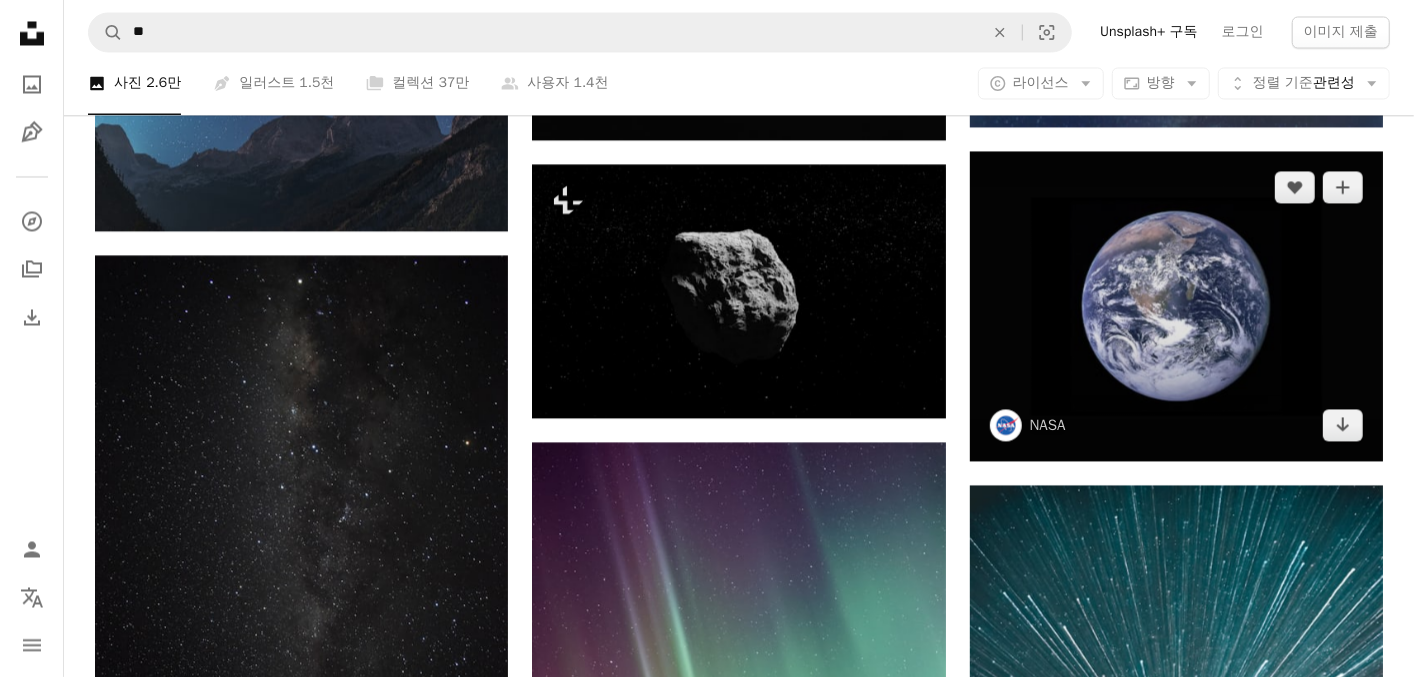 scroll, scrollTop: 22200, scrollLeft: 0, axis: vertical 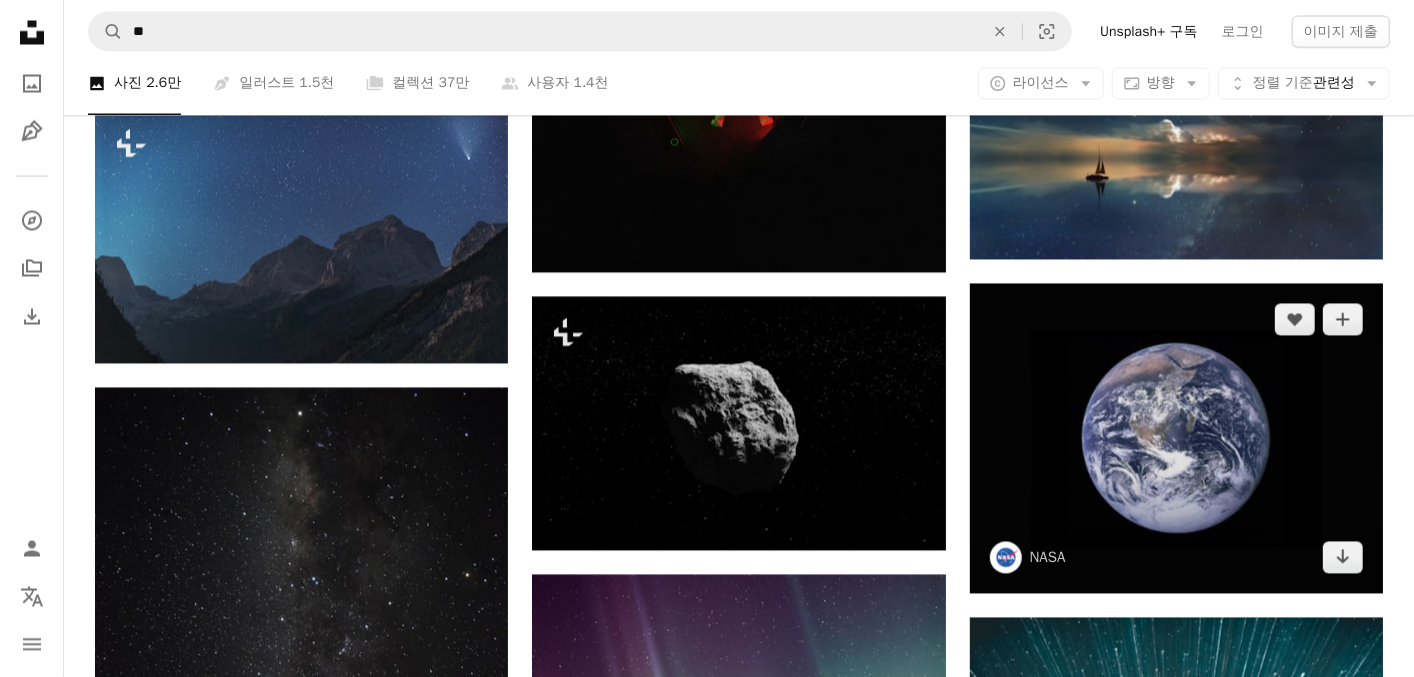 click at bounding box center (1176, 439) 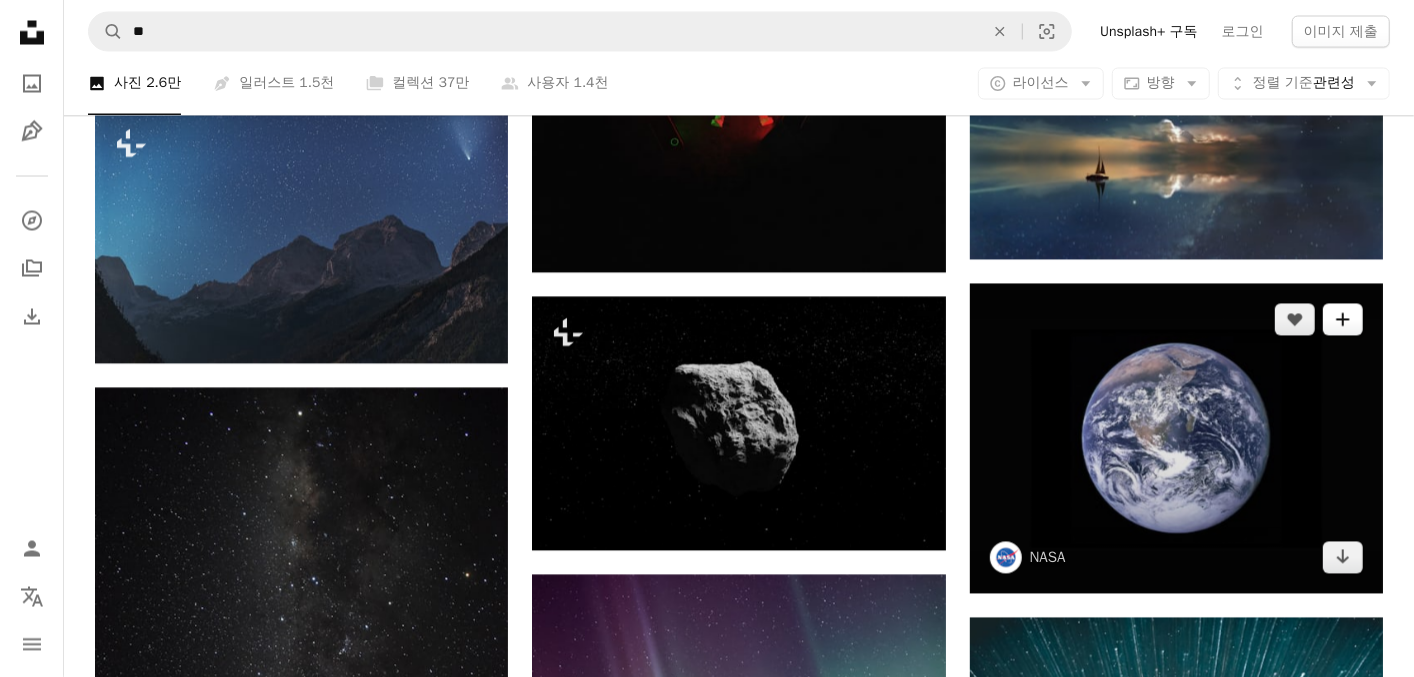 click on "A plus sign" 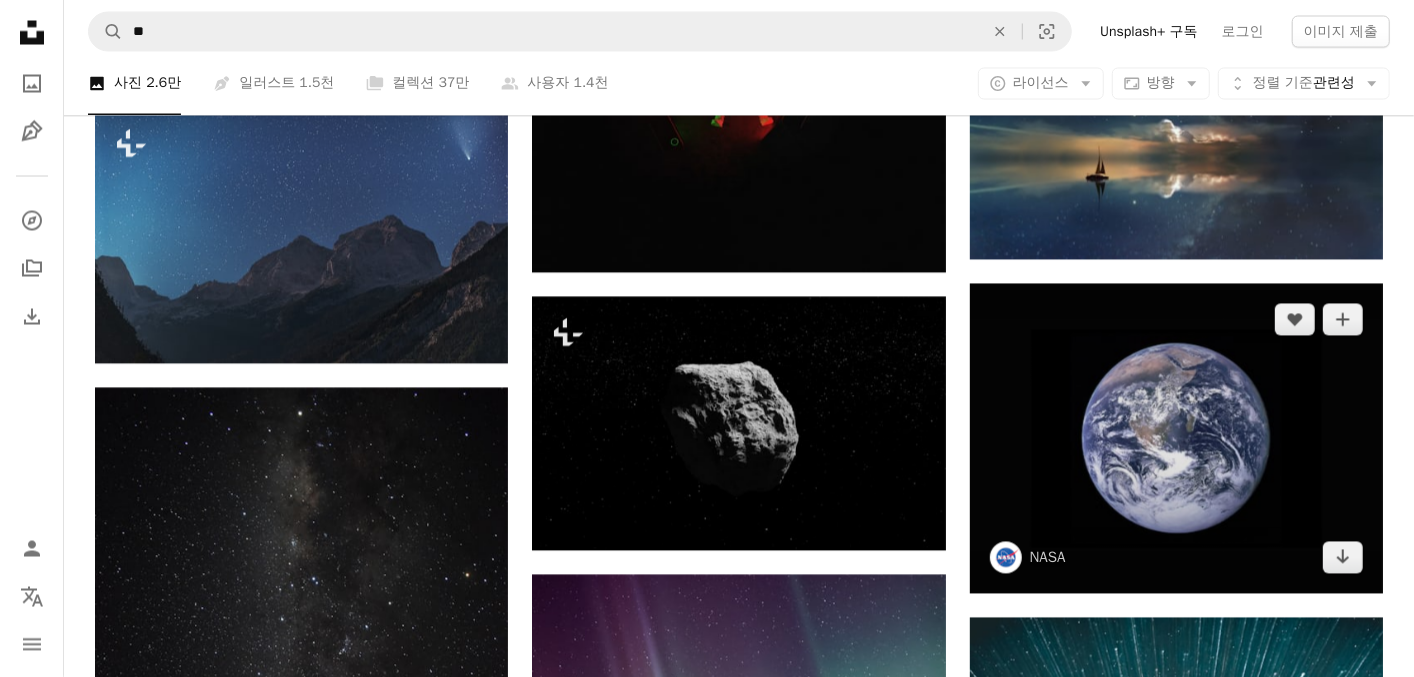 click at bounding box center (1176, 439) 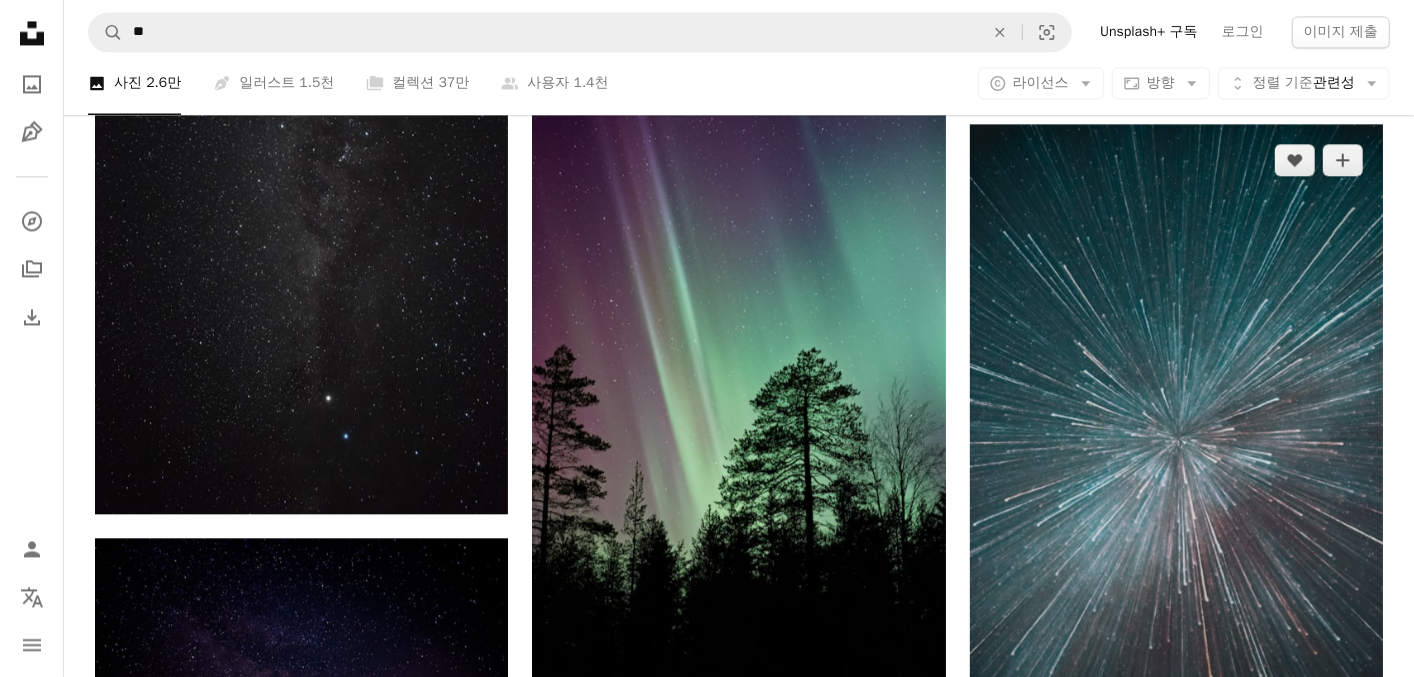 scroll, scrollTop: 22700, scrollLeft: 0, axis: vertical 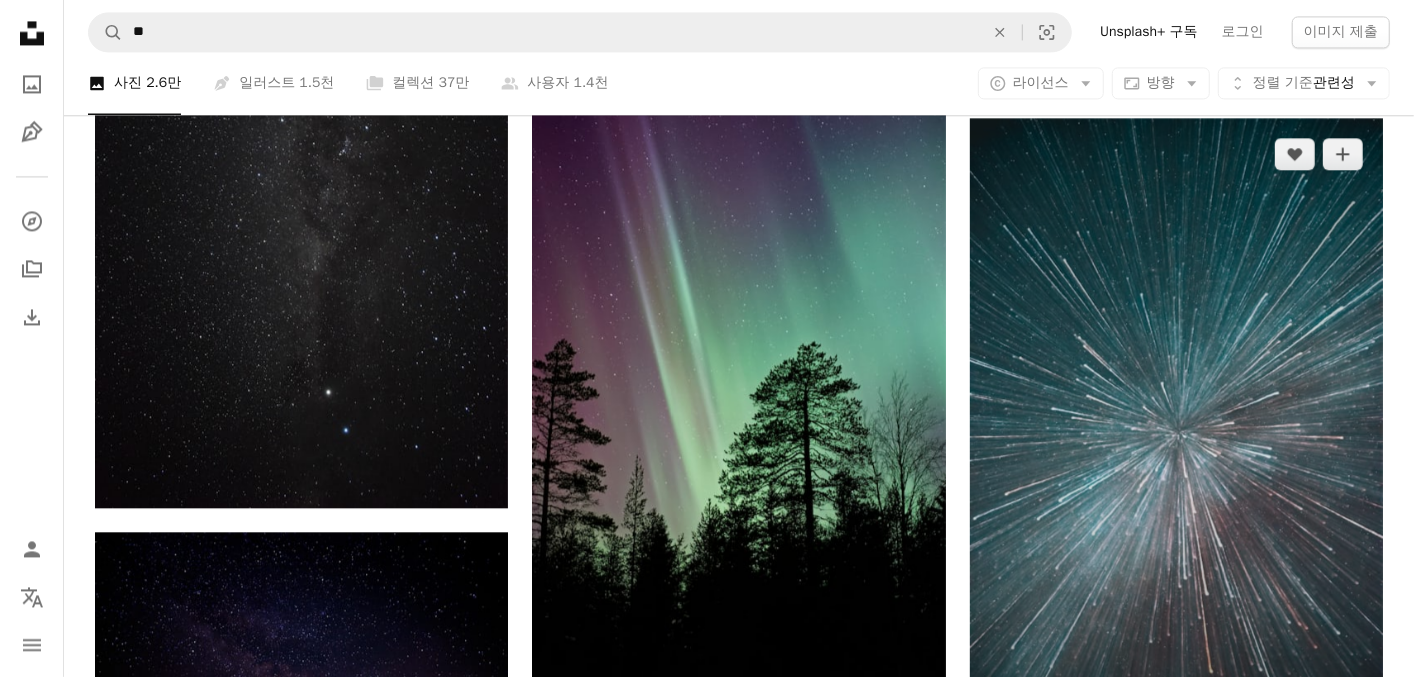 click at bounding box center (1176, 427) 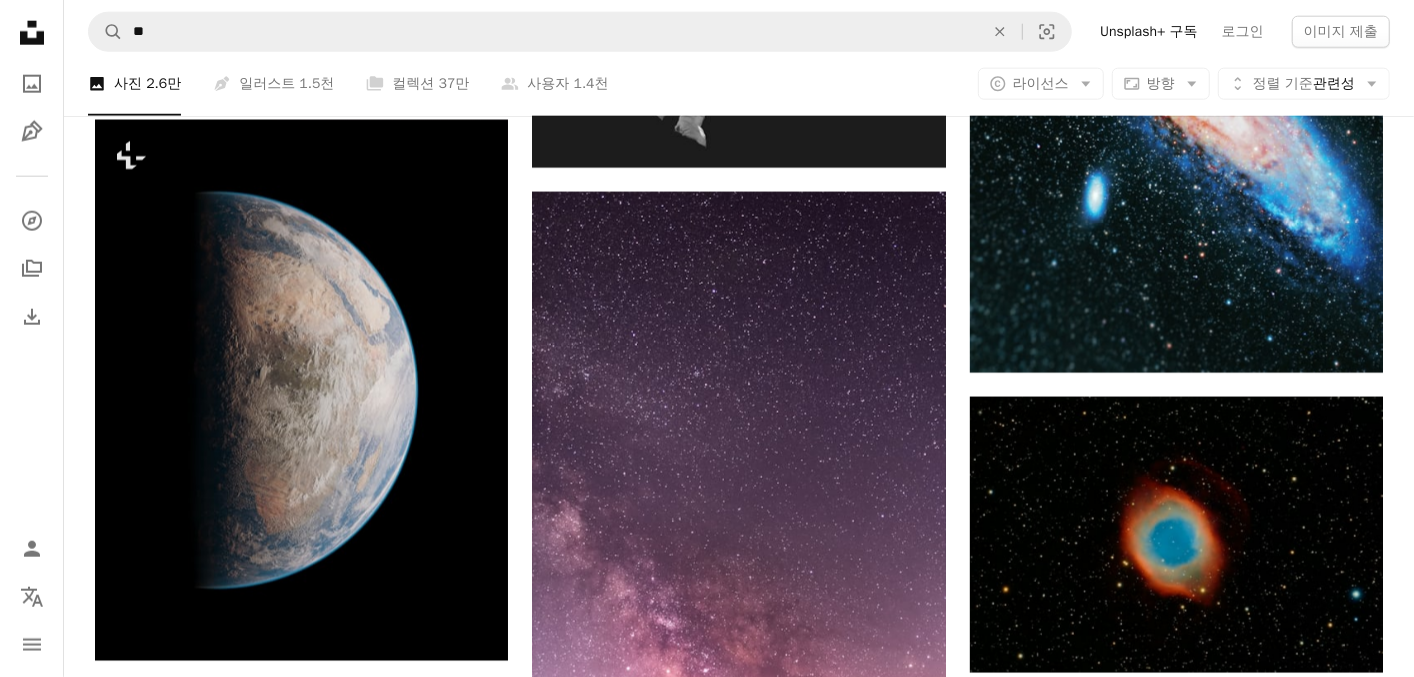 scroll, scrollTop: 26300, scrollLeft: 0, axis: vertical 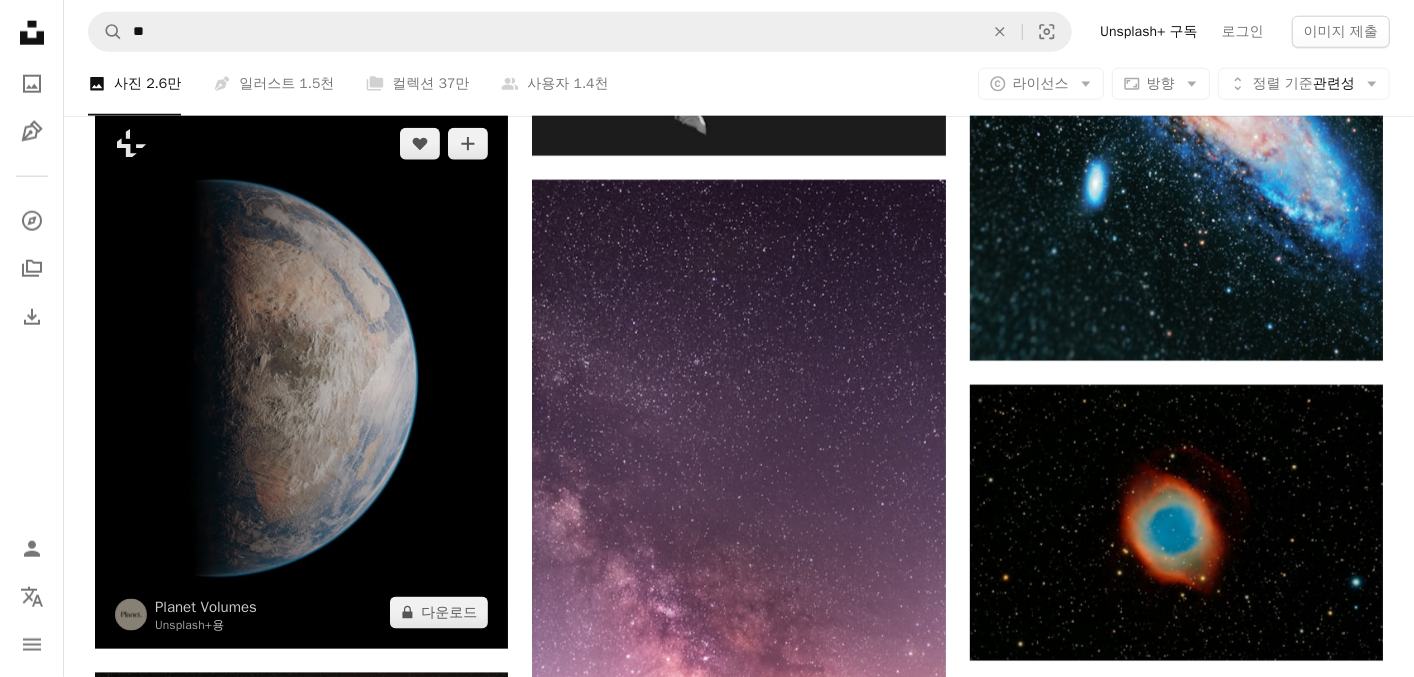 click at bounding box center [301, 378] 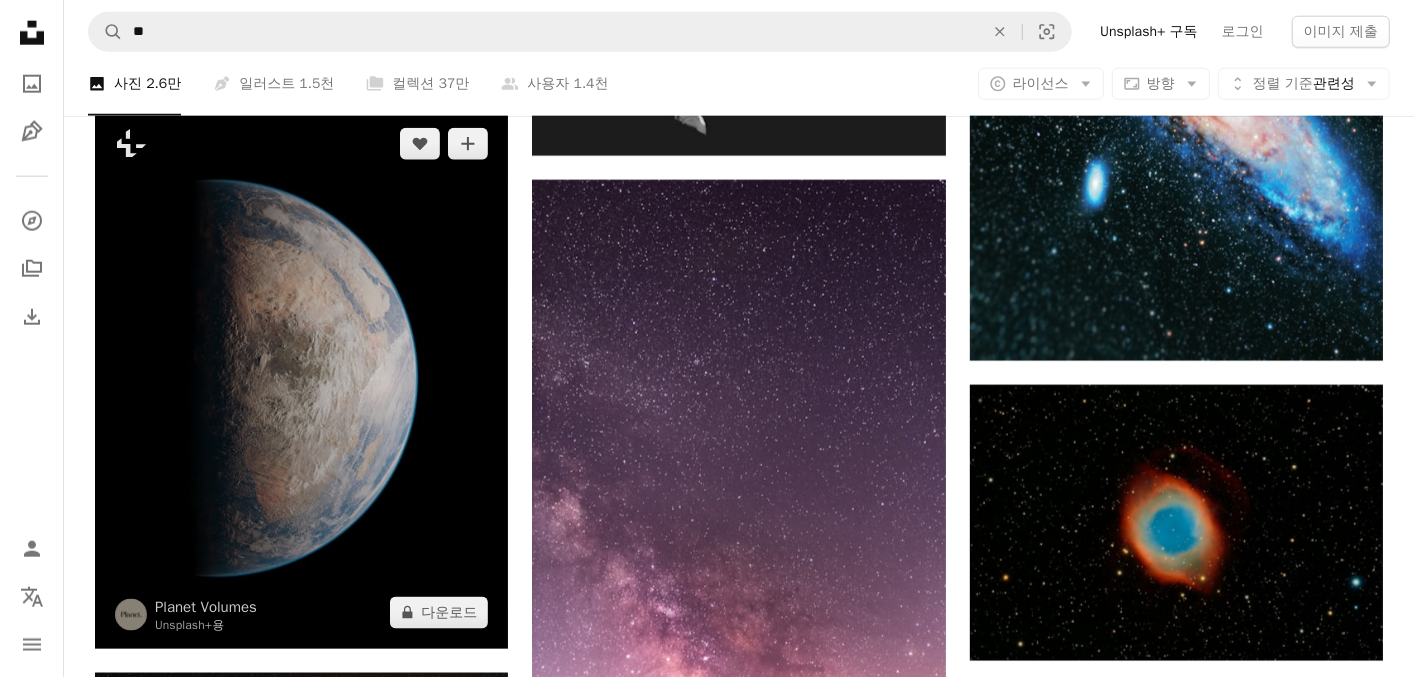 click at bounding box center (301, 378) 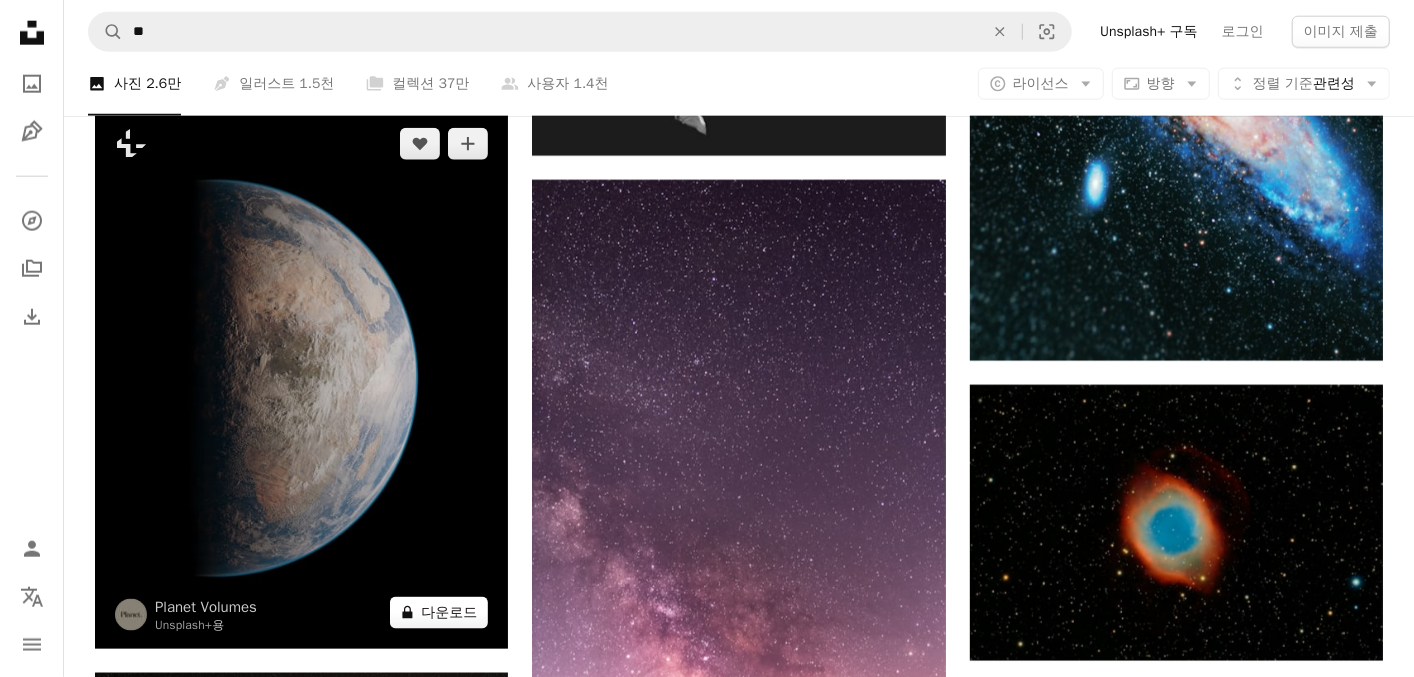click on "A lock   다운로드" at bounding box center (439, 613) 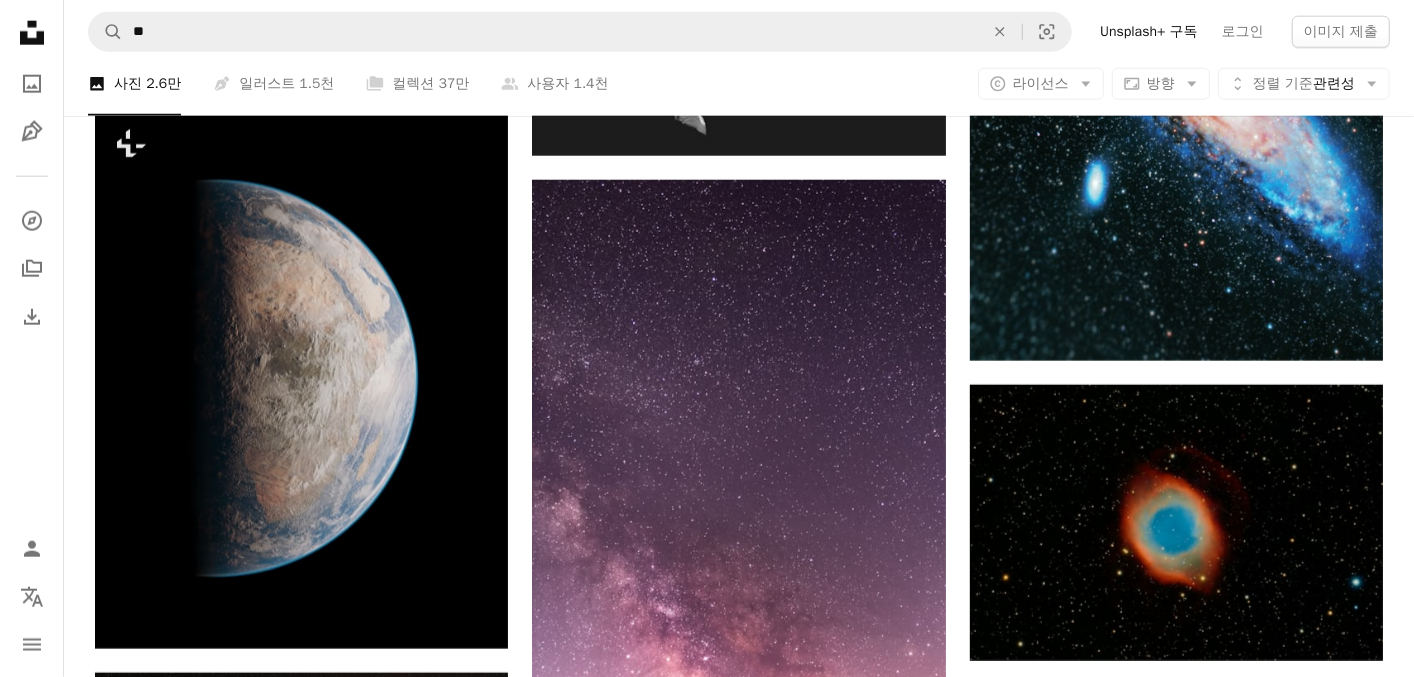 click at bounding box center [376, 3294] 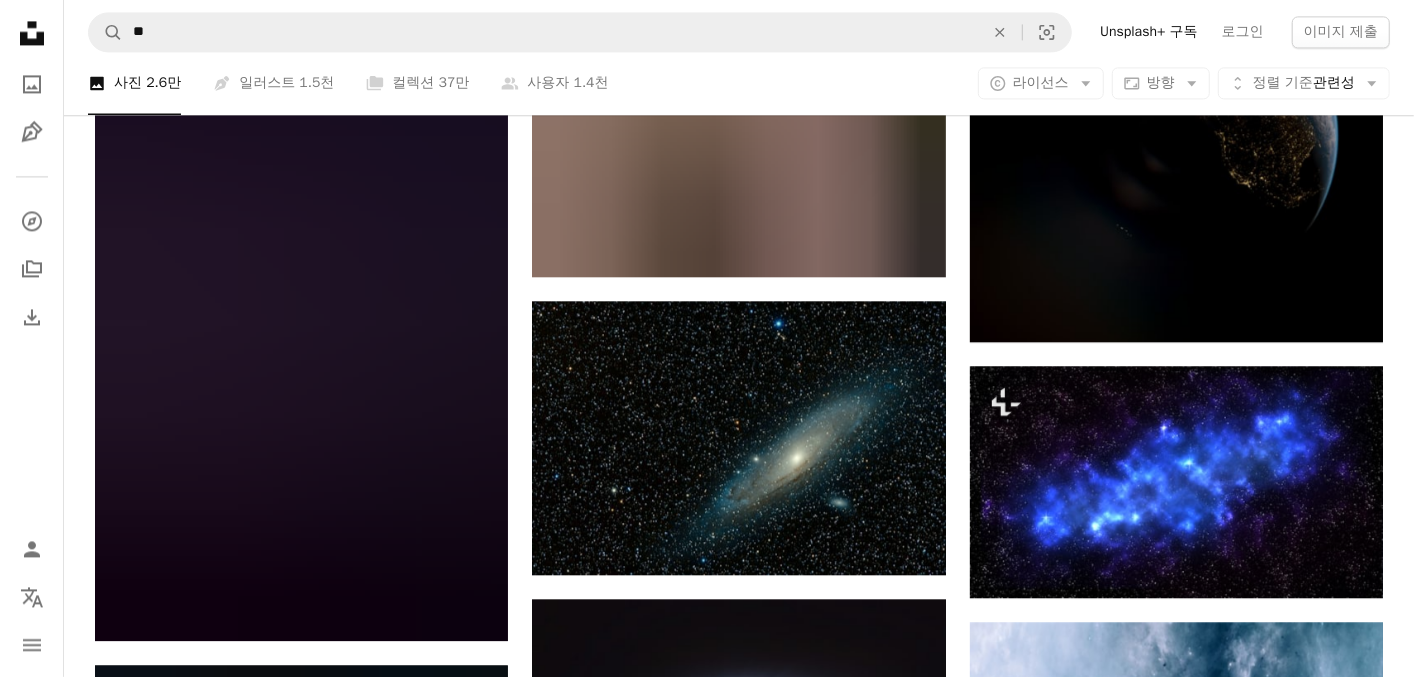 scroll, scrollTop: 27500, scrollLeft: 0, axis: vertical 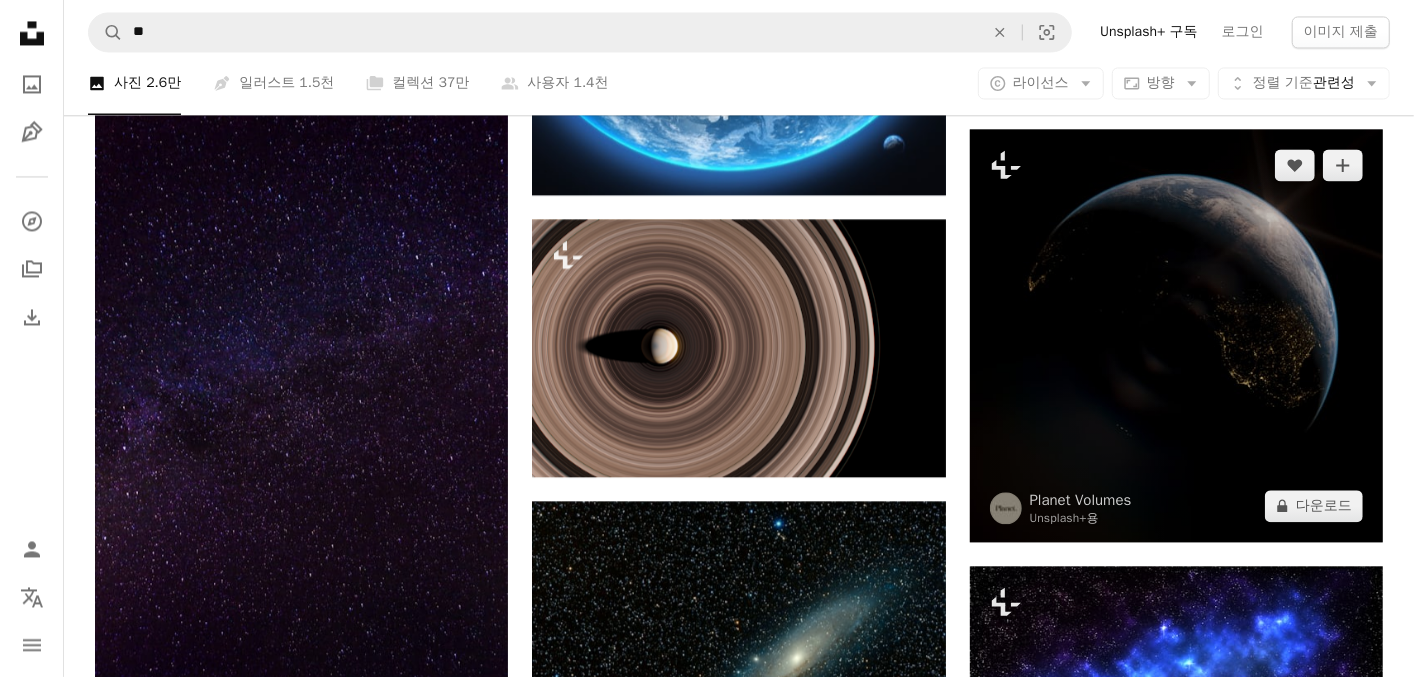 click at bounding box center [1176, 335] 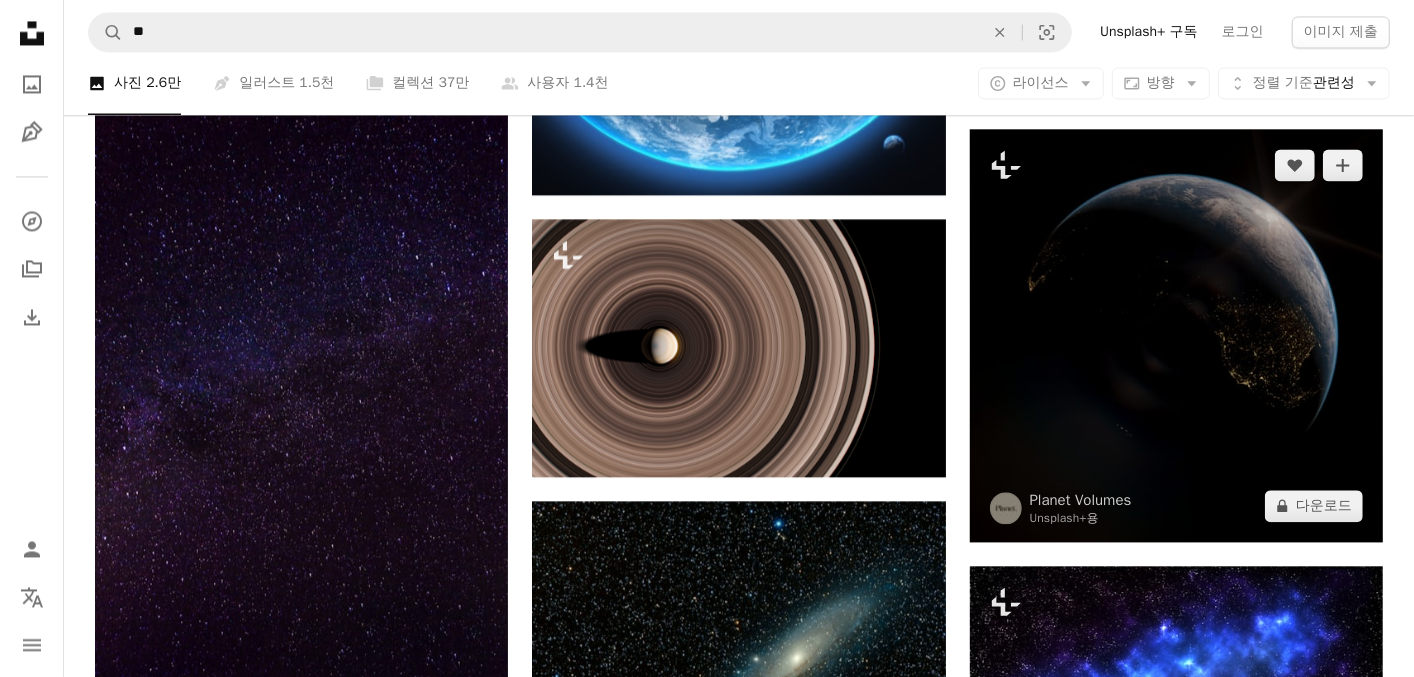 drag, startPoint x: 1186, startPoint y: 267, endPoint x: 1128, endPoint y: 287, distance: 61.351448 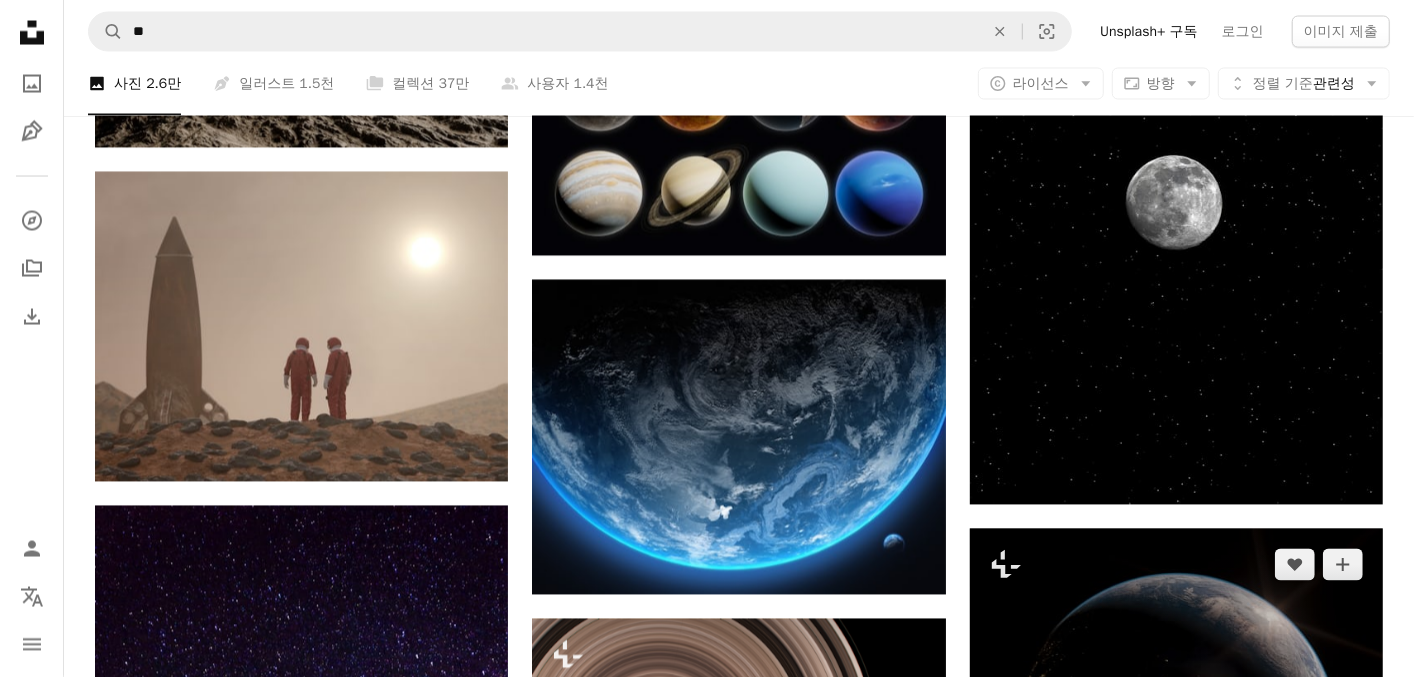 scroll, scrollTop: 27400, scrollLeft: 0, axis: vertical 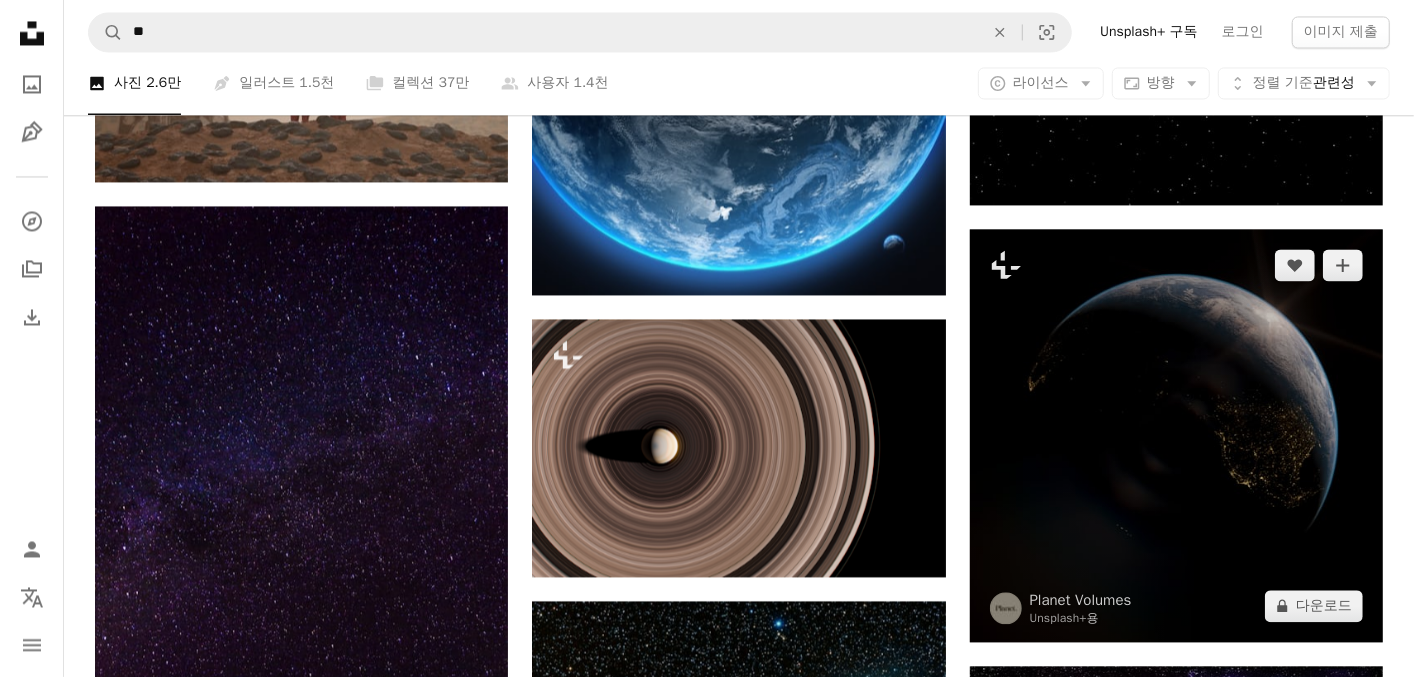click at bounding box center [1176, 435] 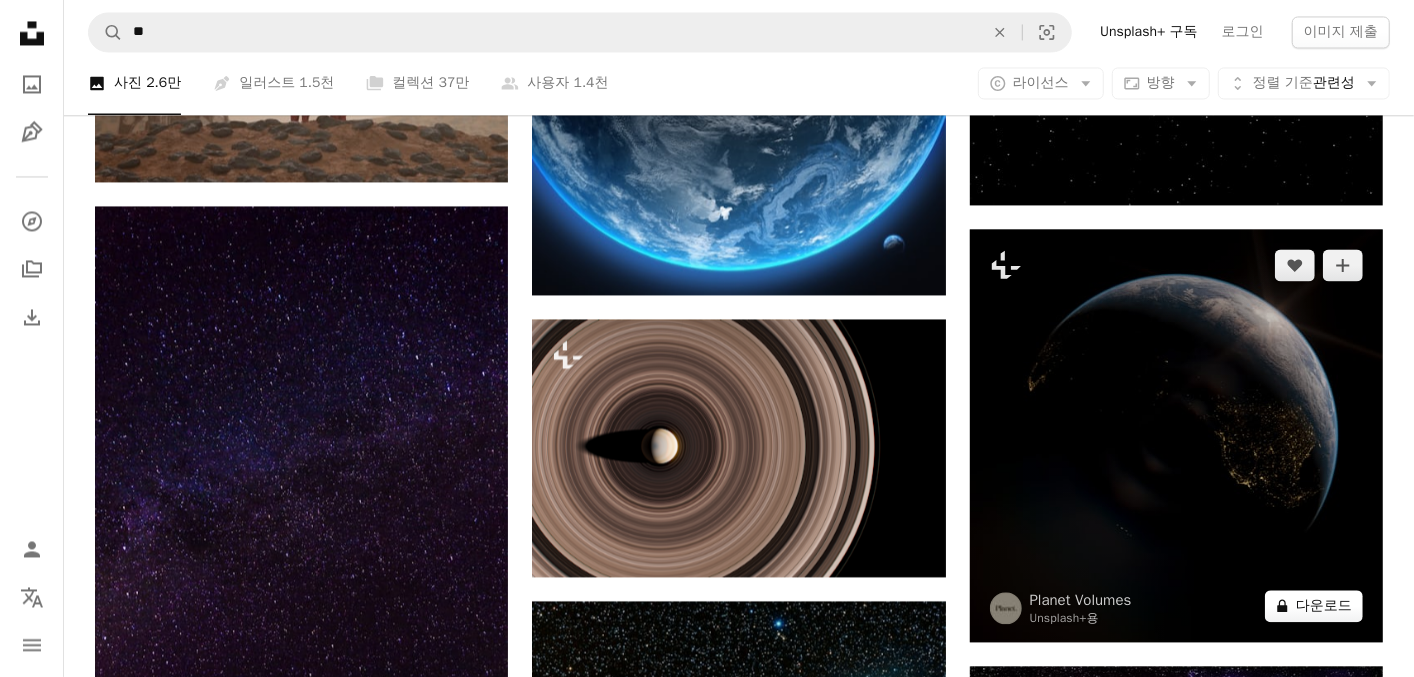 click on "A lock   다운로드" at bounding box center (1314, 606) 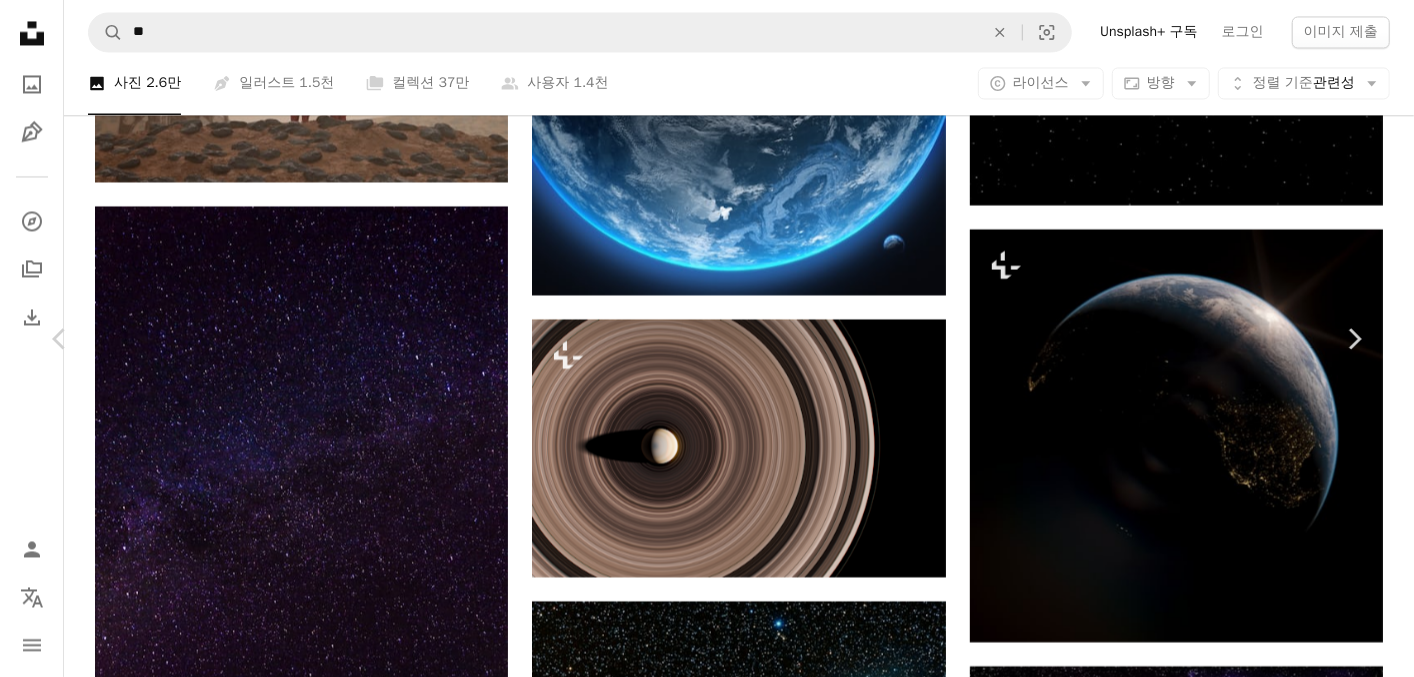 drag, startPoint x: 493, startPoint y: 309, endPoint x: 670, endPoint y: 283, distance: 178.89941 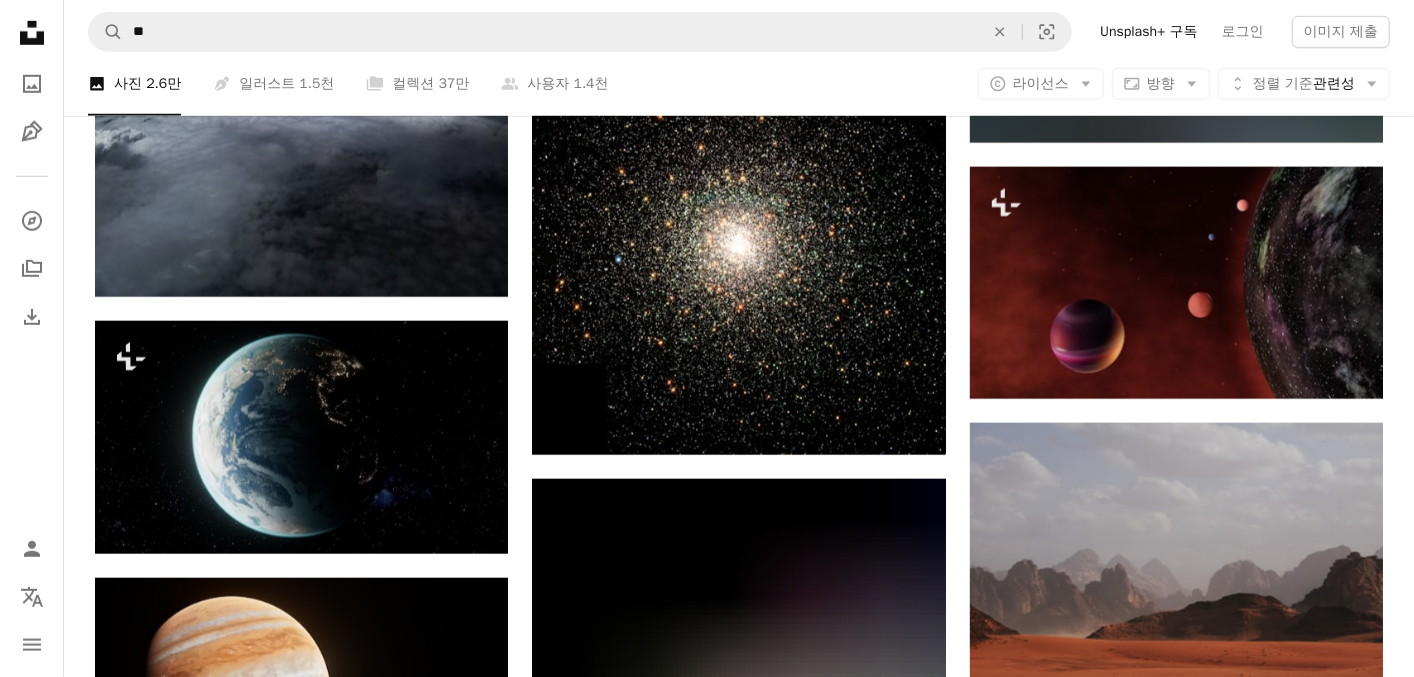 scroll, scrollTop: 30700, scrollLeft: 0, axis: vertical 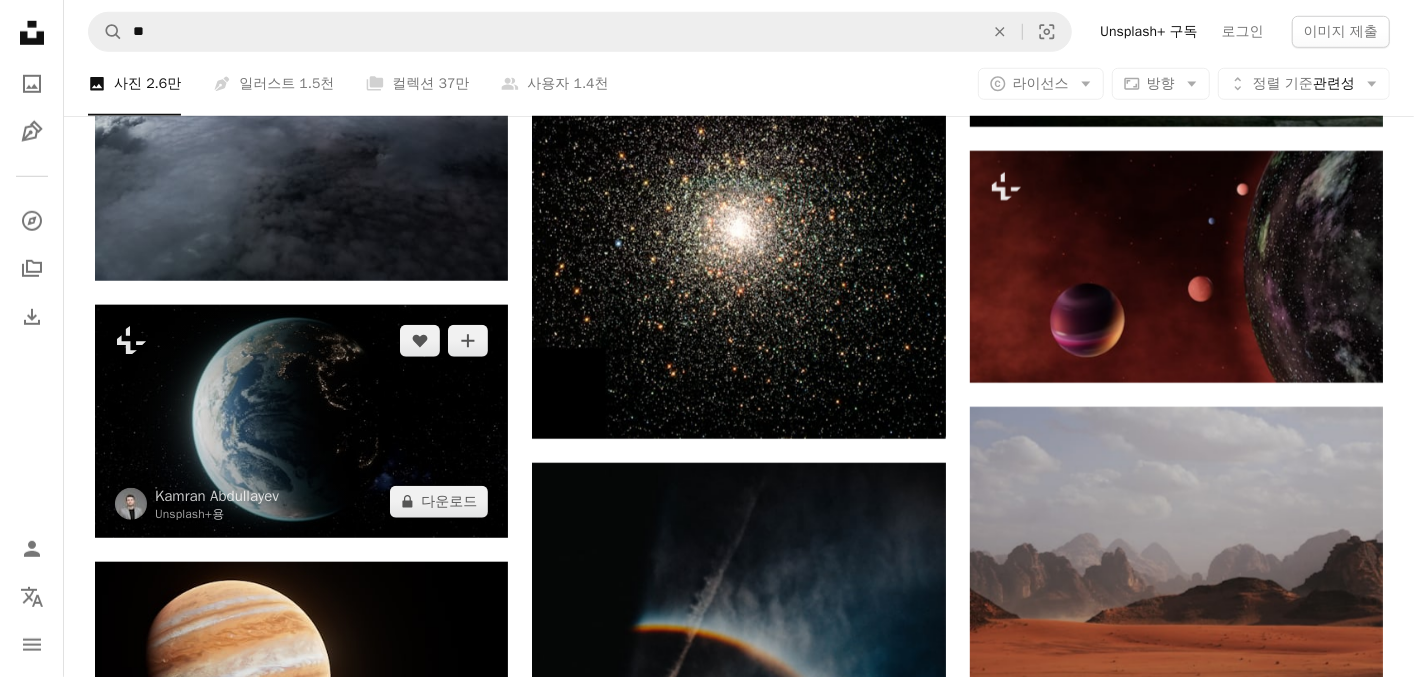 click at bounding box center [301, 421] 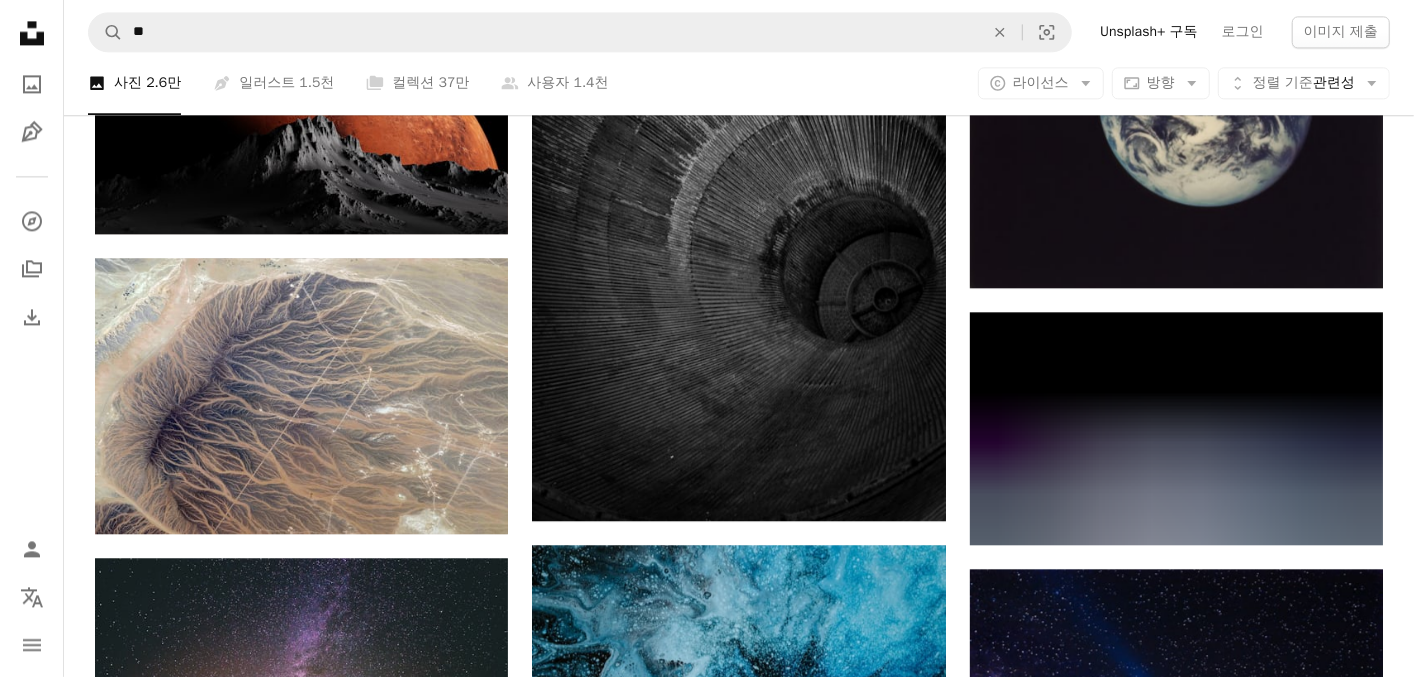 scroll, scrollTop: 32600, scrollLeft: 0, axis: vertical 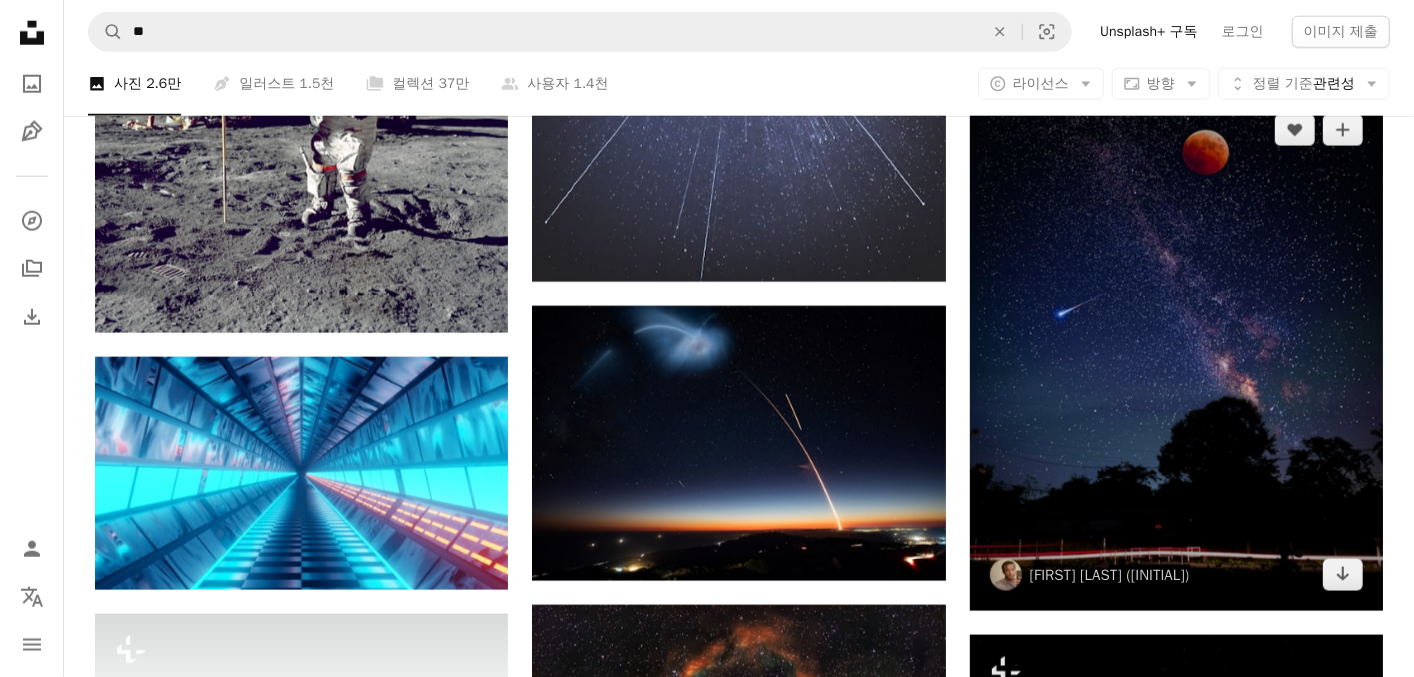click at bounding box center (1176, 352) 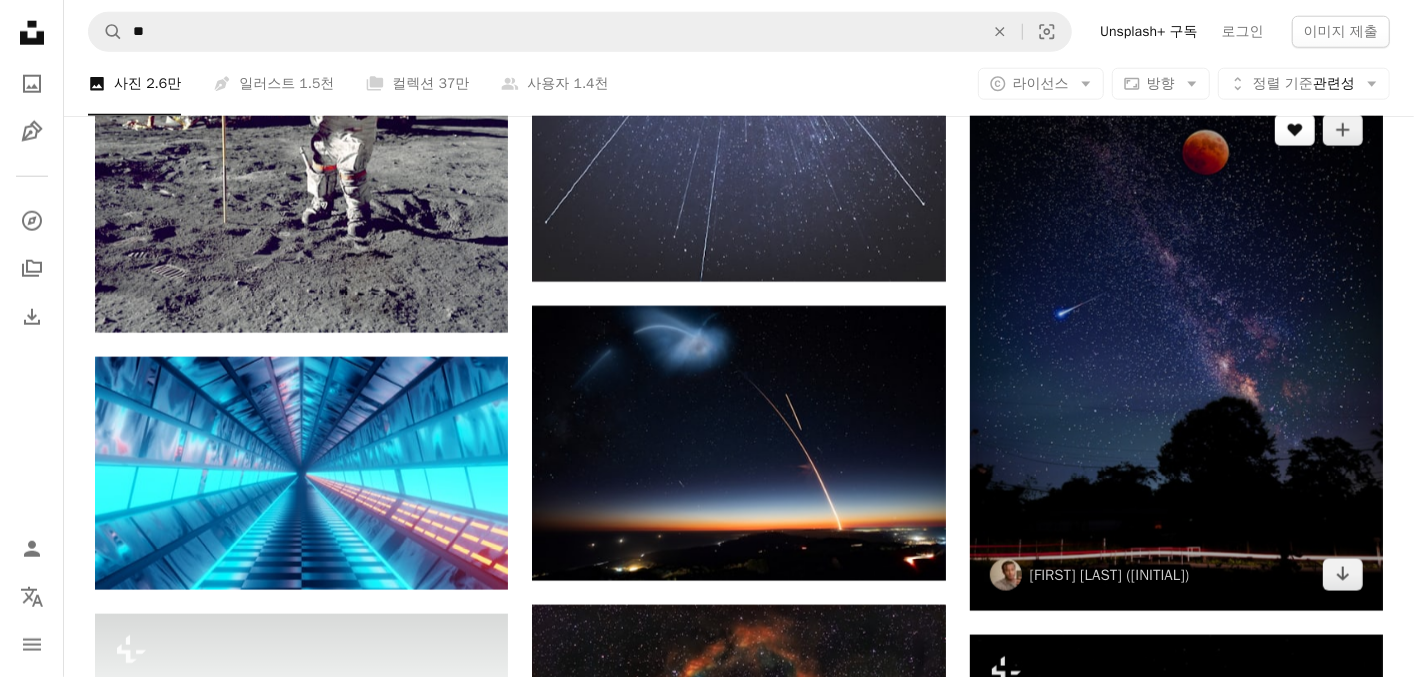 click on "A heart" at bounding box center (1295, 130) 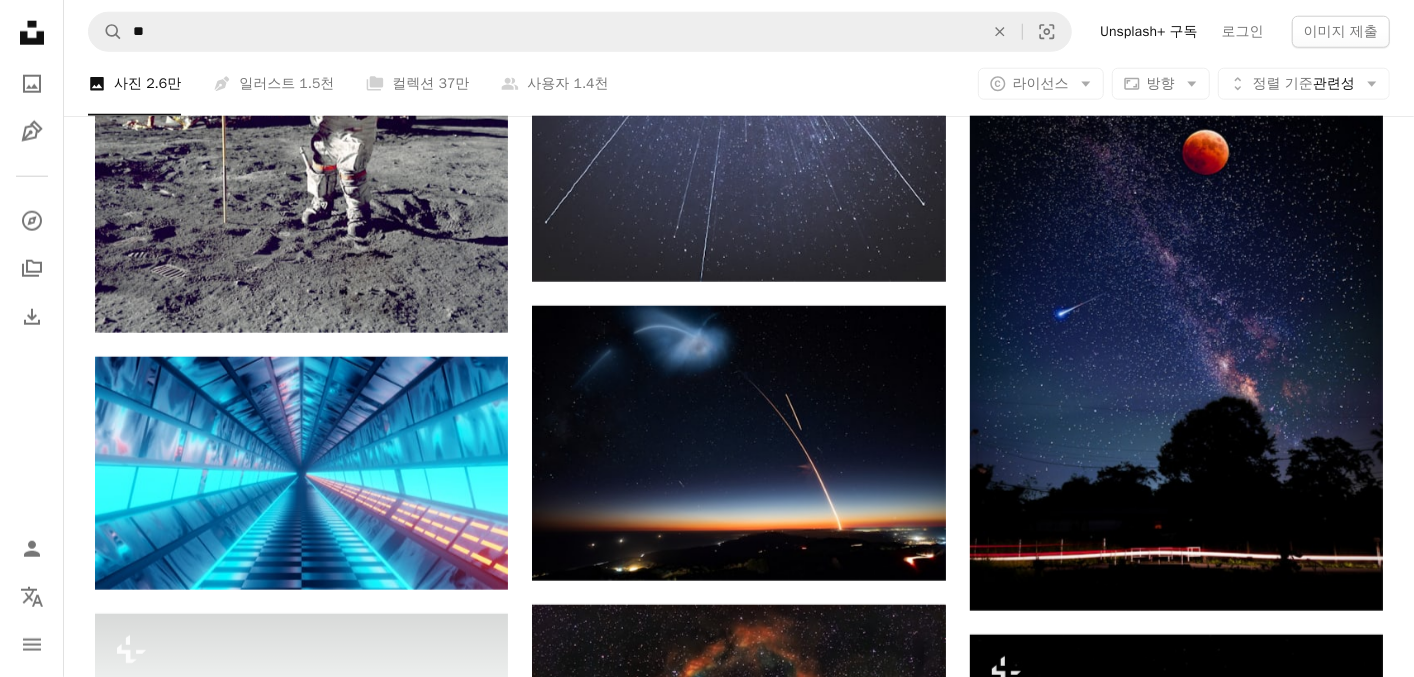click at bounding box center [397, 4970] 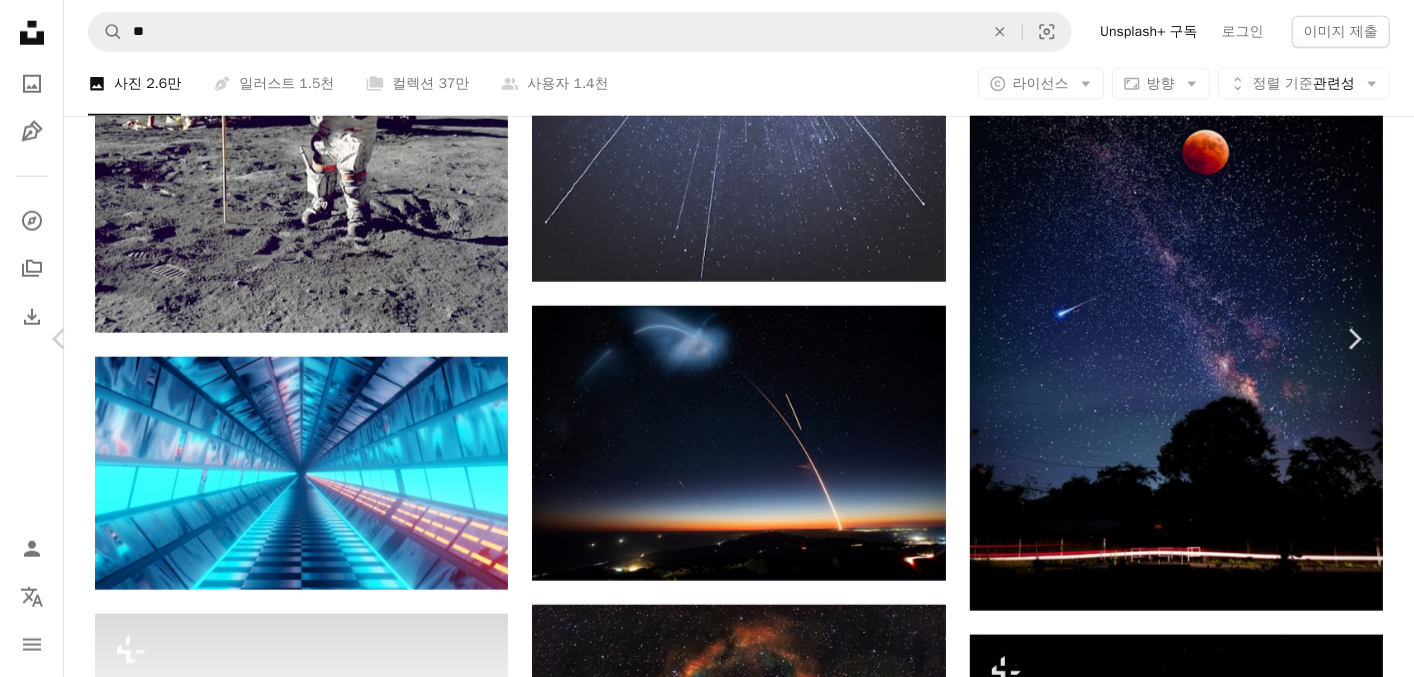 scroll, scrollTop: 200, scrollLeft: 0, axis: vertical 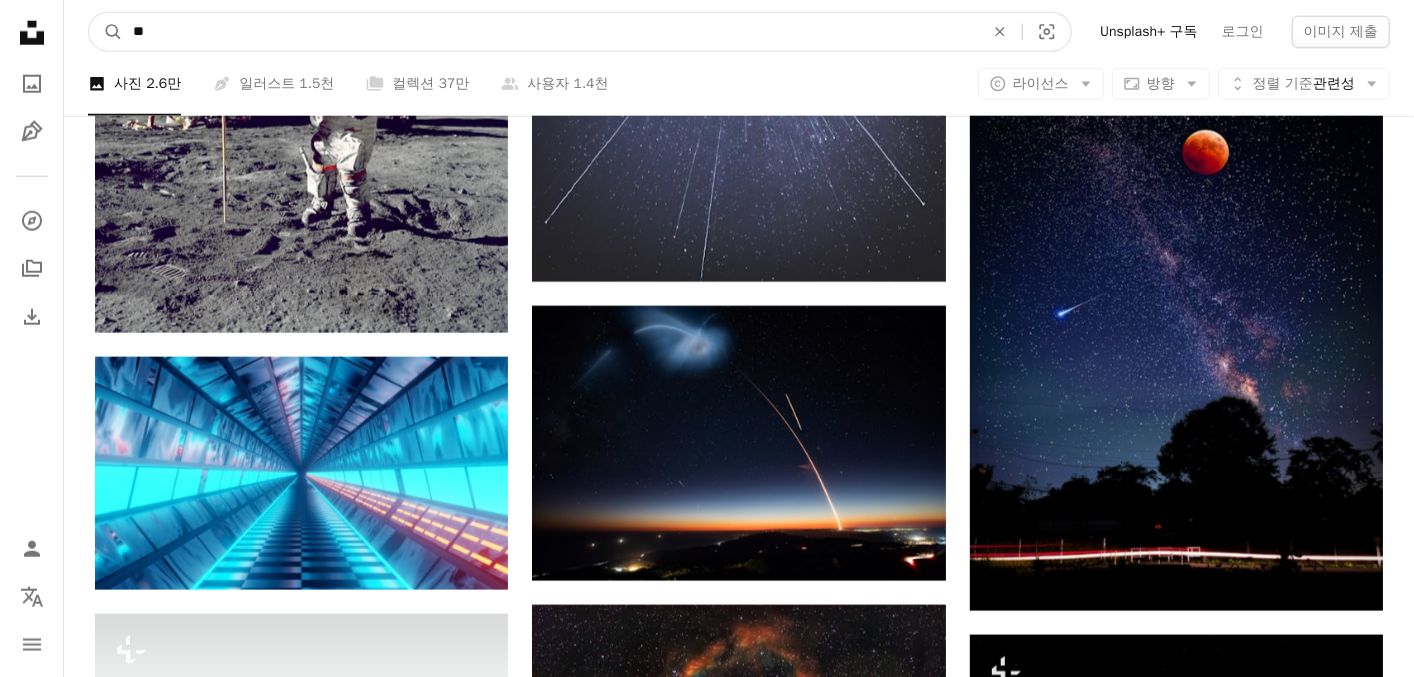 click on "**" at bounding box center [550, 32] 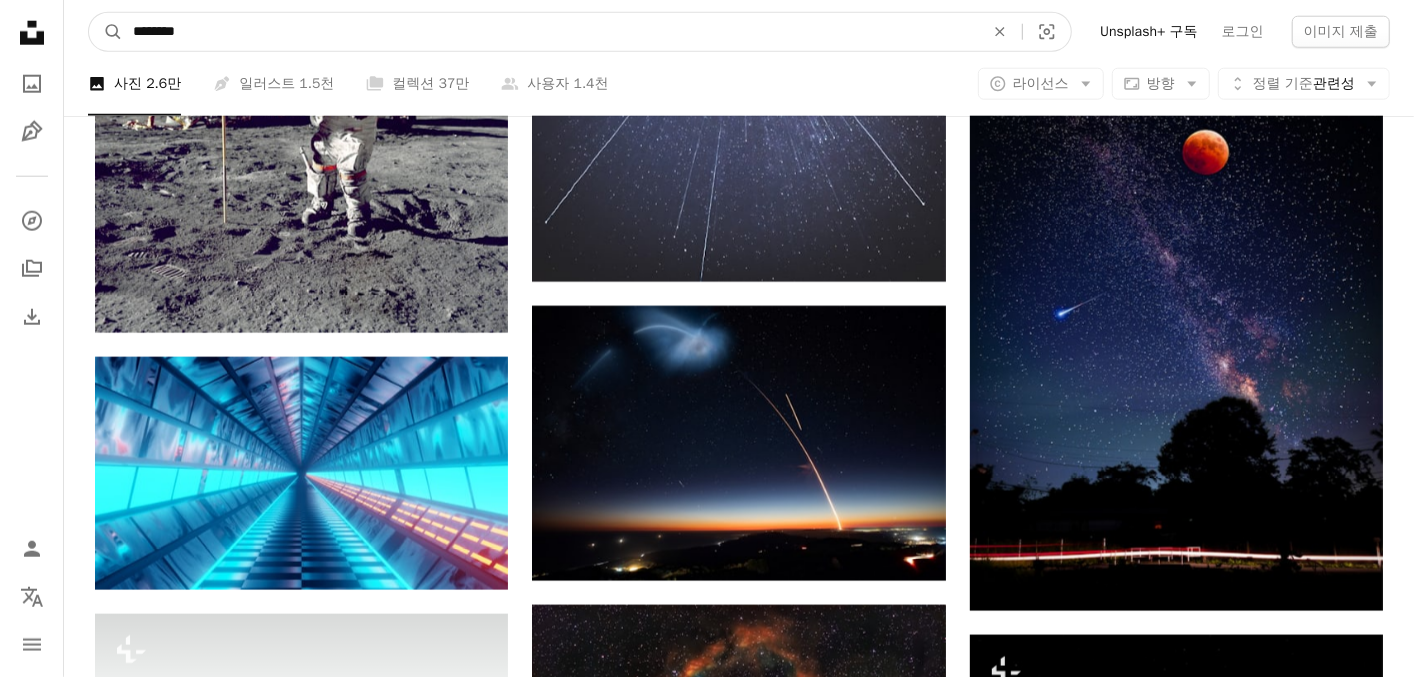 type on "********" 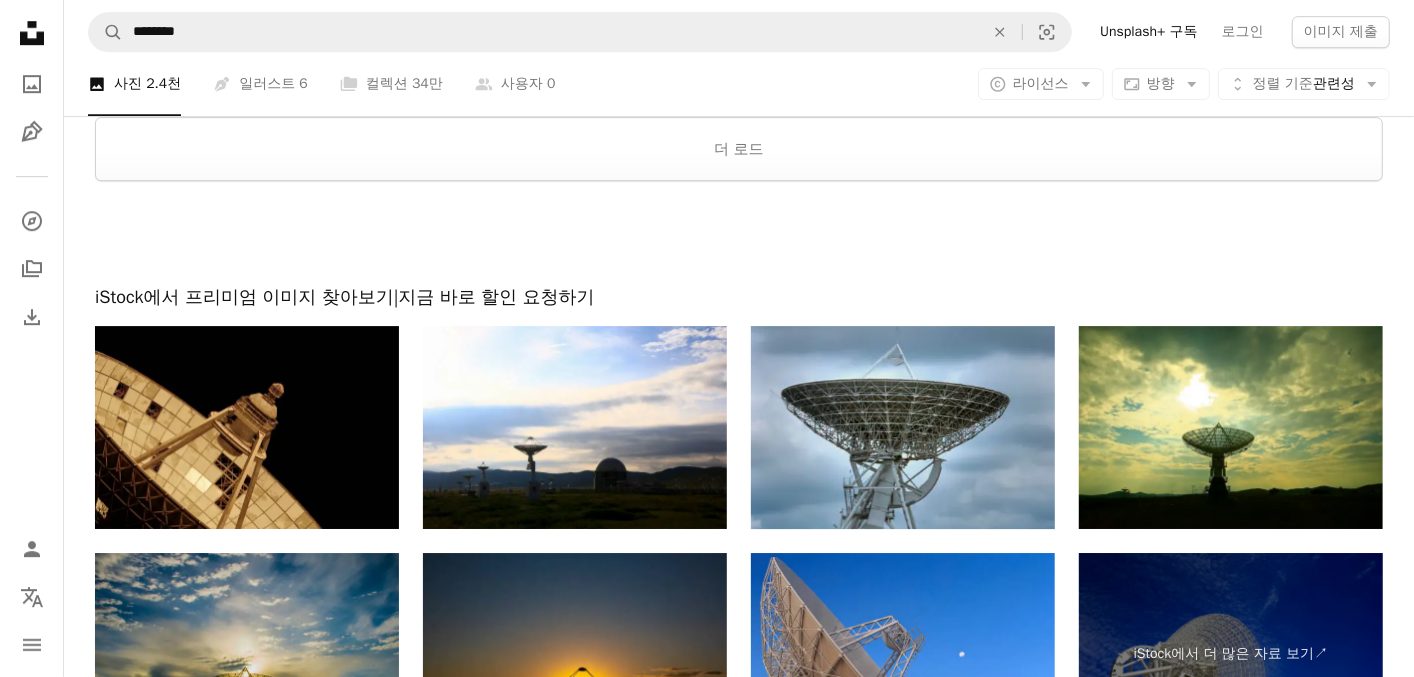 scroll, scrollTop: 4129, scrollLeft: 0, axis: vertical 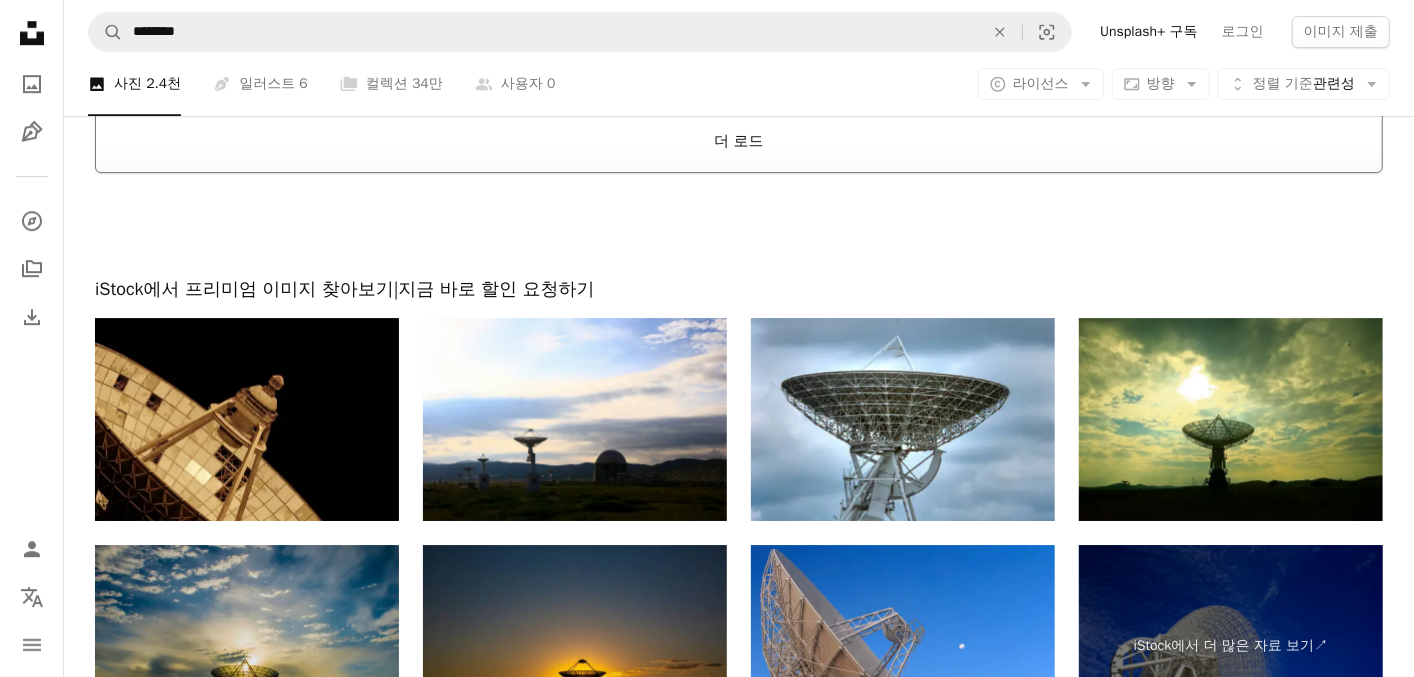 click on "더 로드" at bounding box center (739, 141) 